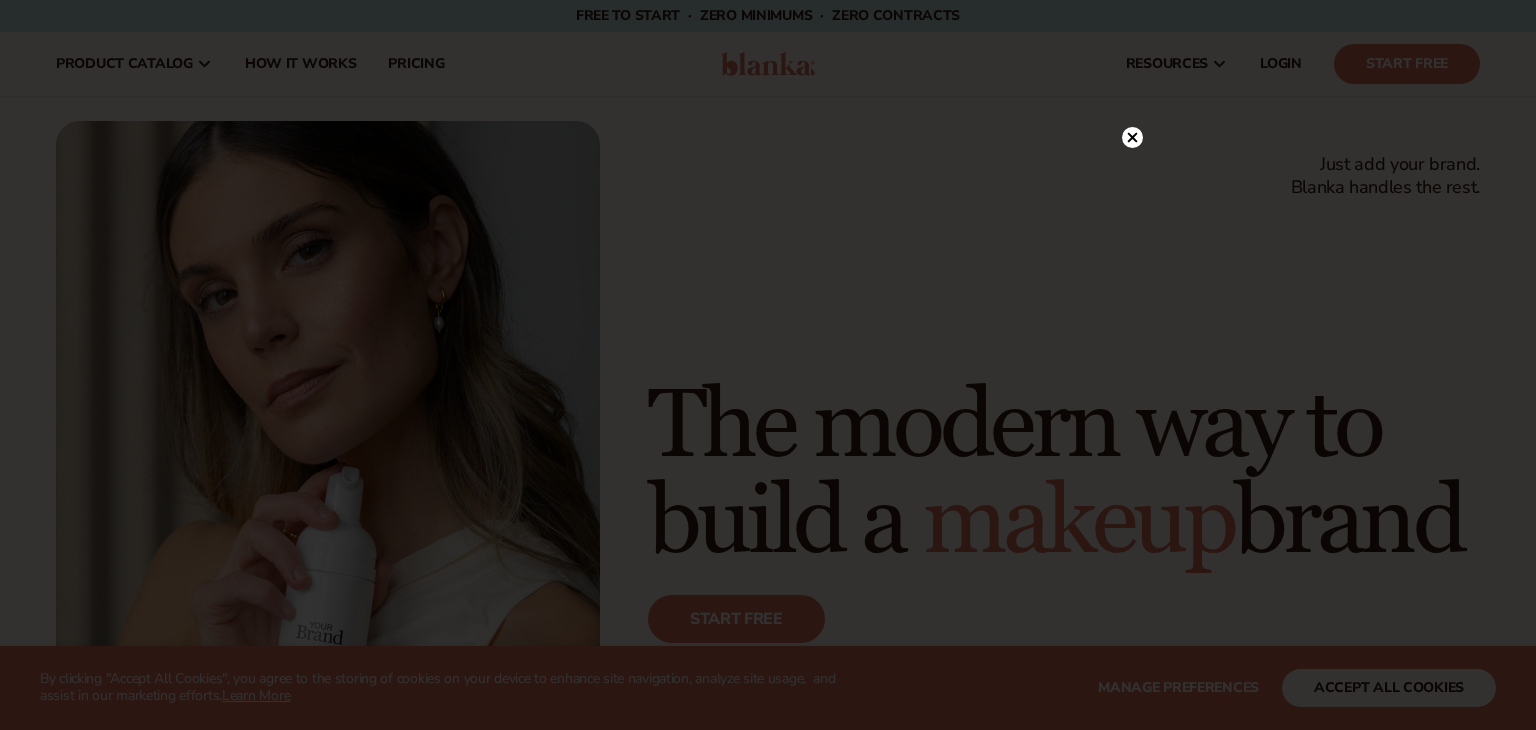 scroll, scrollTop: 0, scrollLeft: 0, axis: both 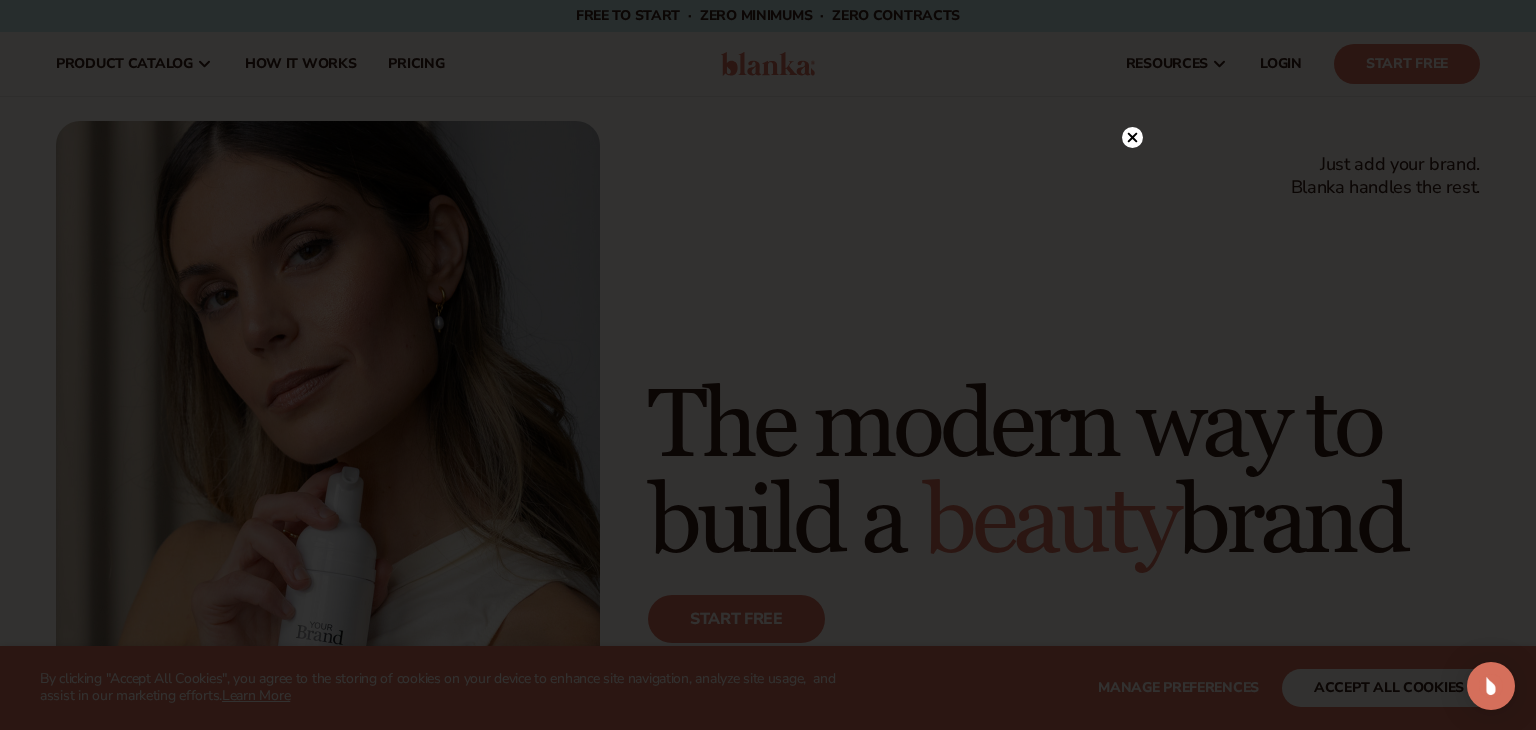 click 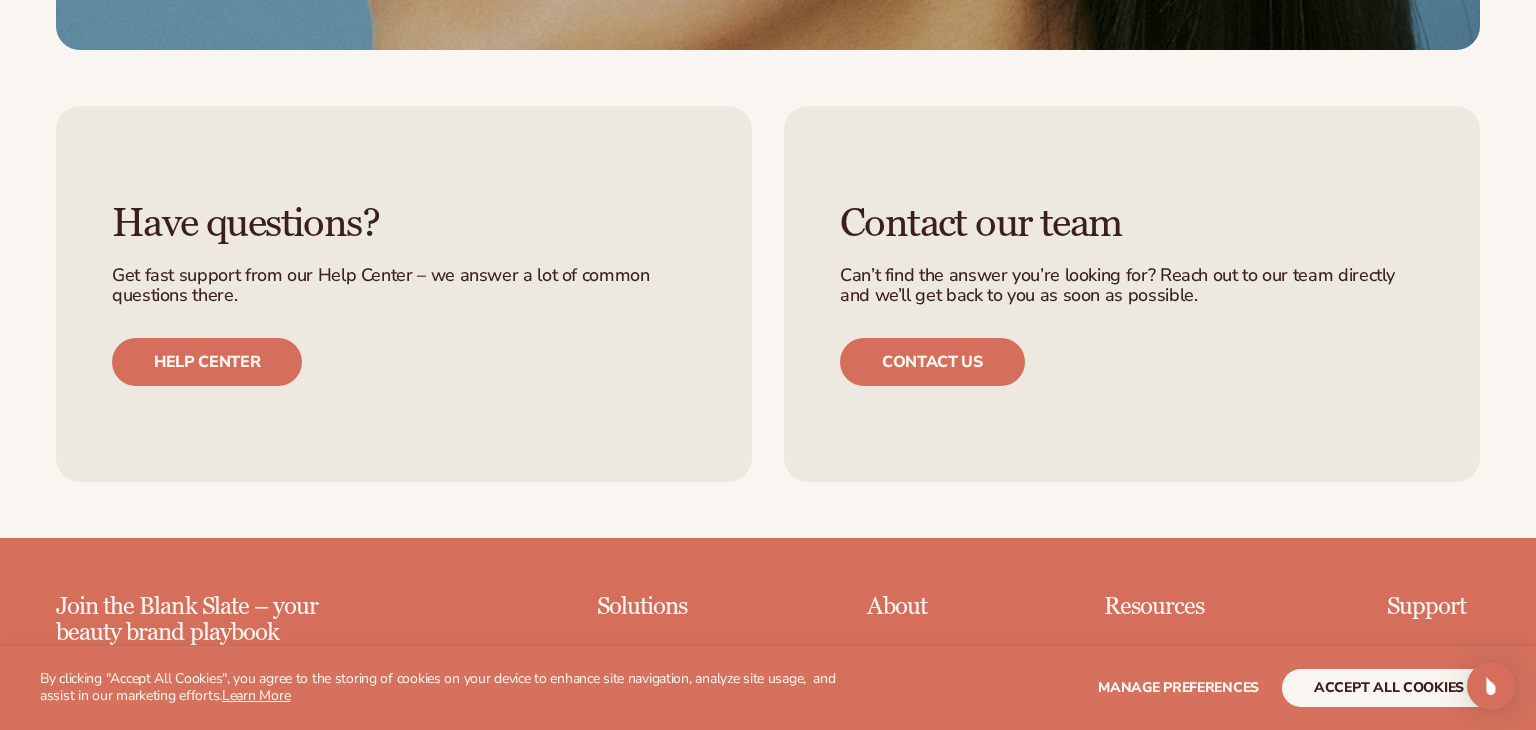 scroll, scrollTop: 8828, scrollLeft: 0, axis: vertical 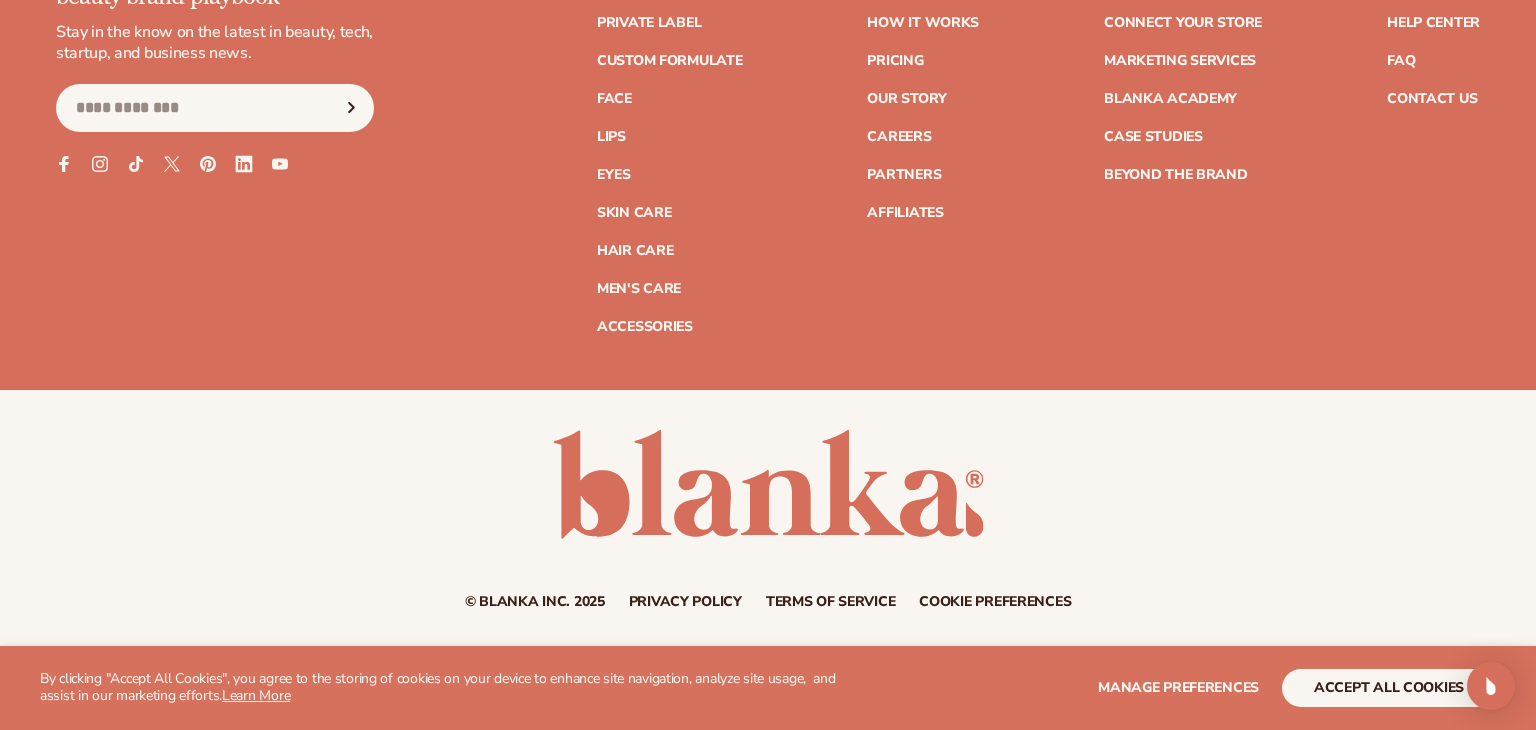 click 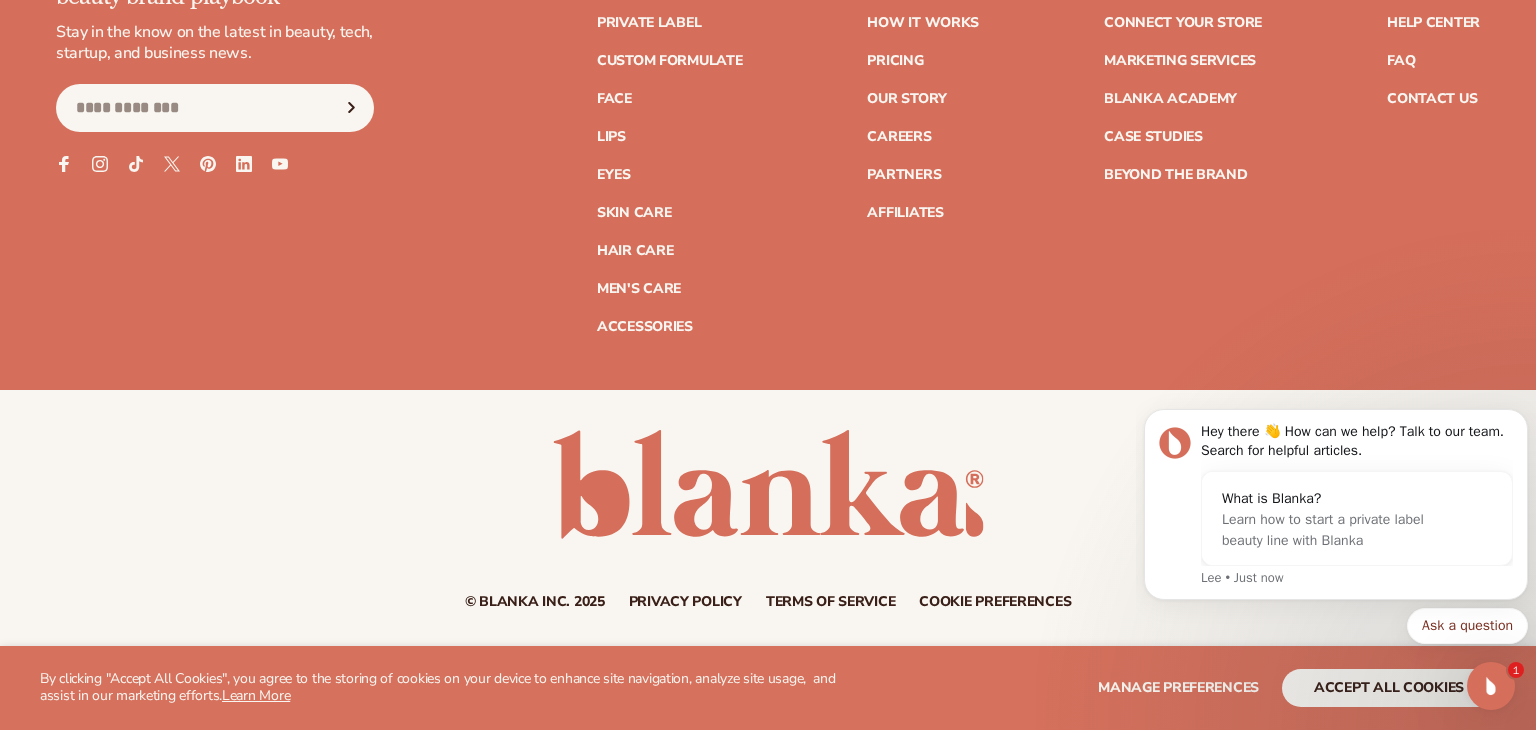 scroll, scrollTop: 0, scrollLeft: 0, axis: both 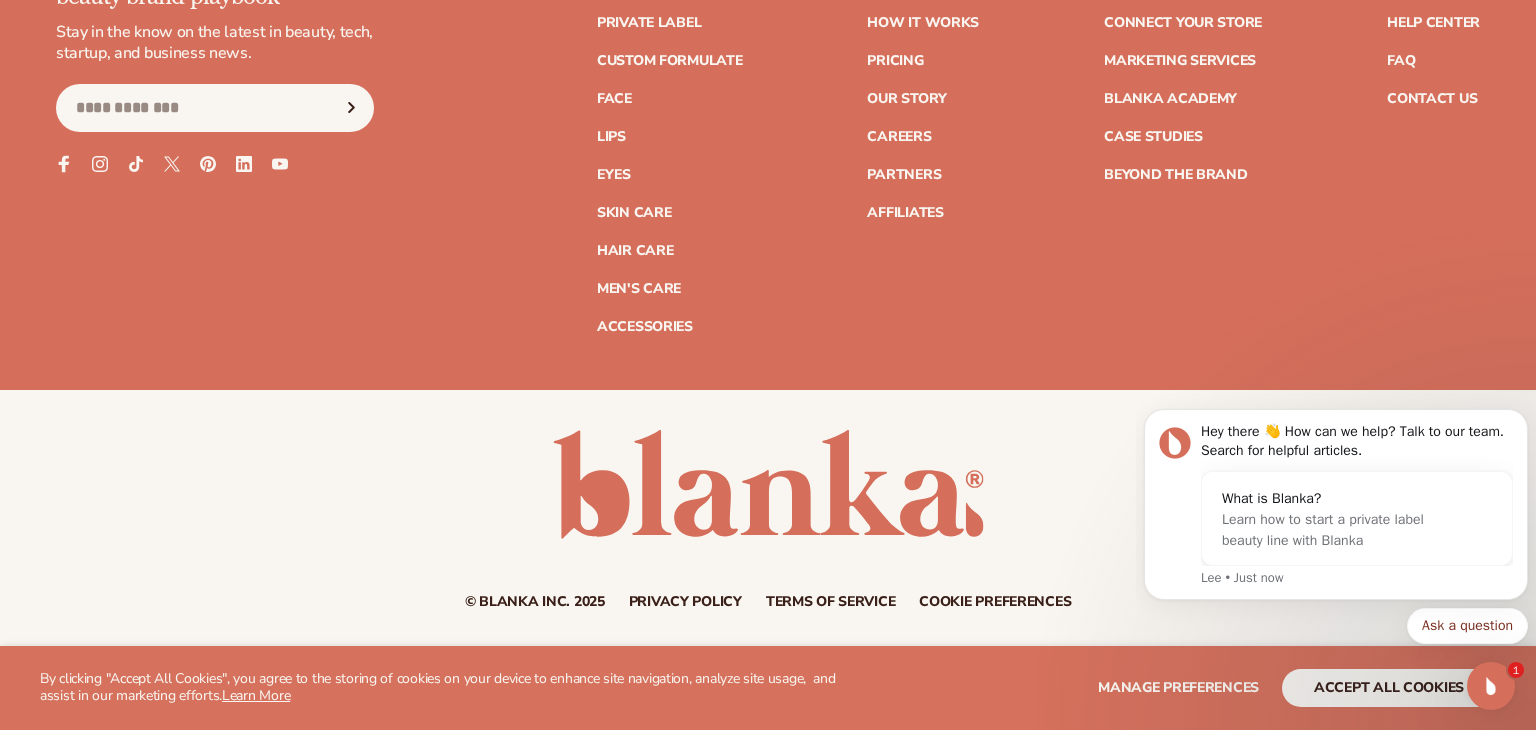 click 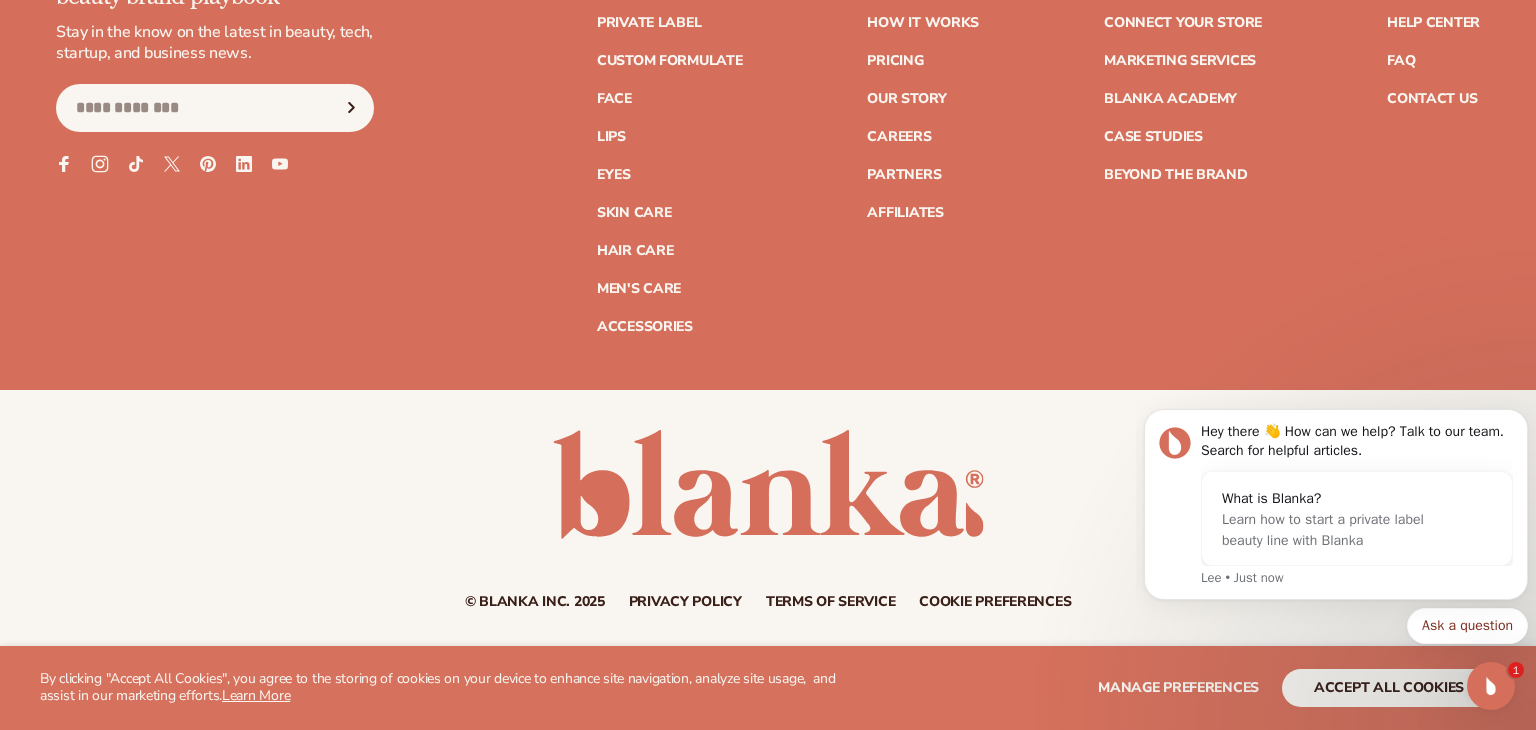 click 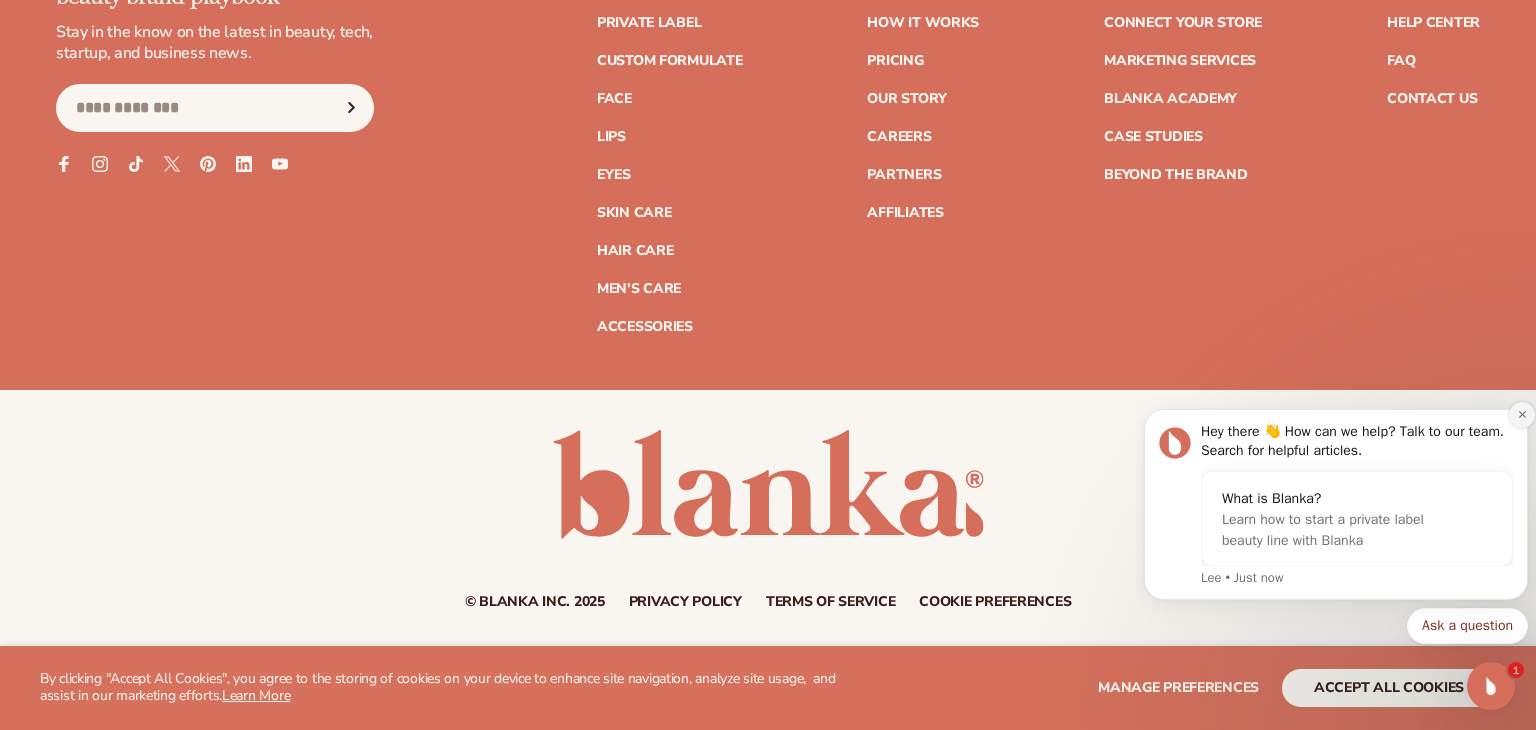 click 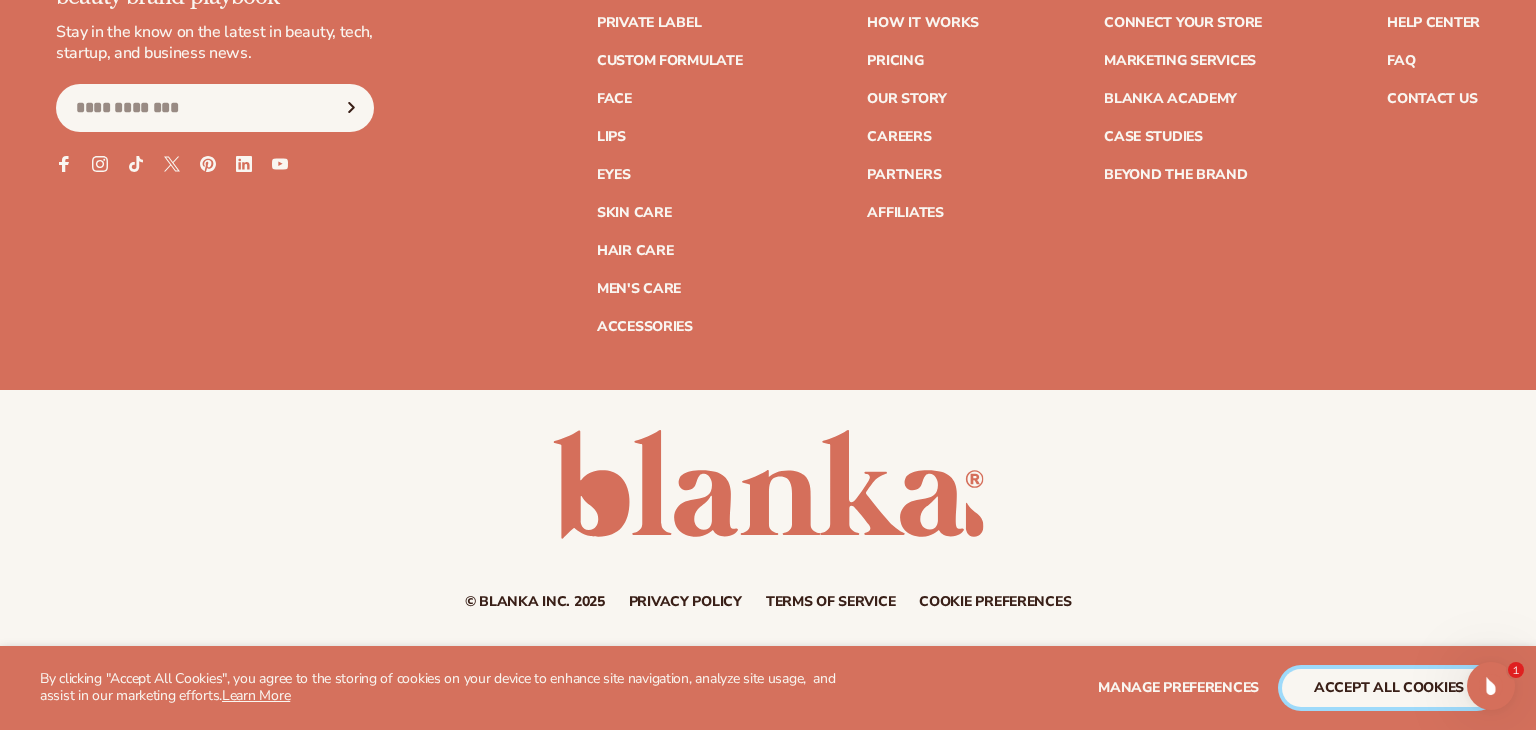 click on "accept all cookies" at bounding box center [1389, 688] 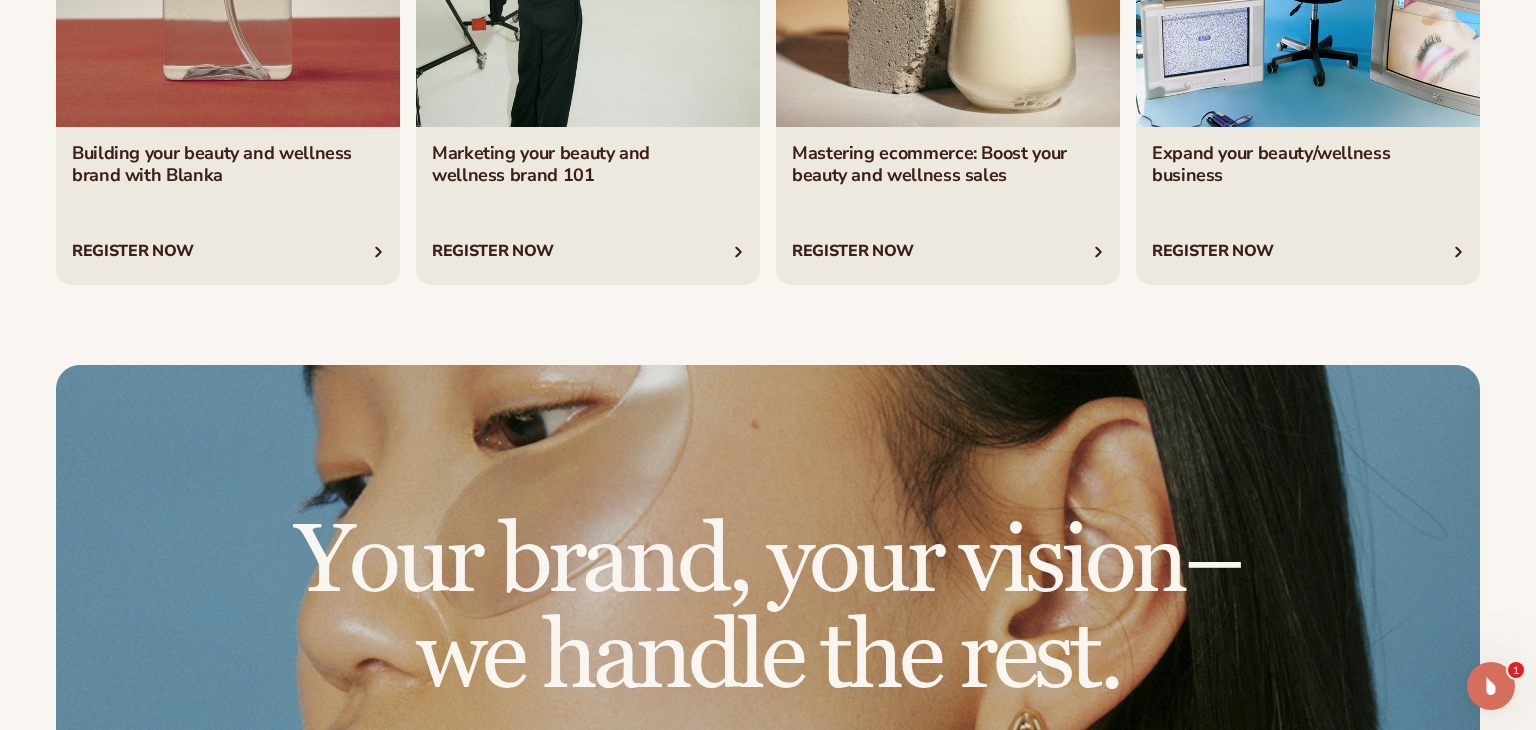 scroll, scrollTop: 8828, scrollLeft: 0, axis: vertical 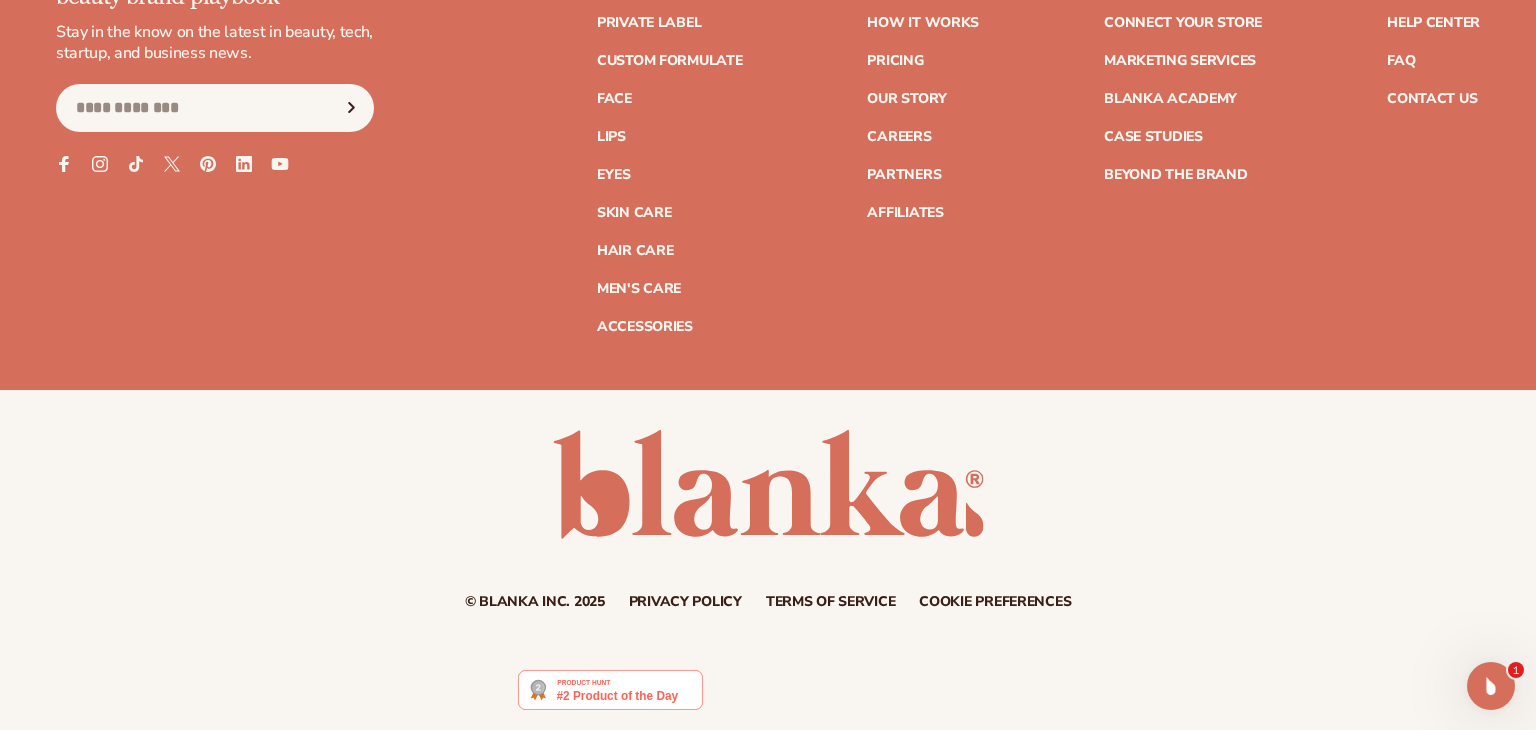 click 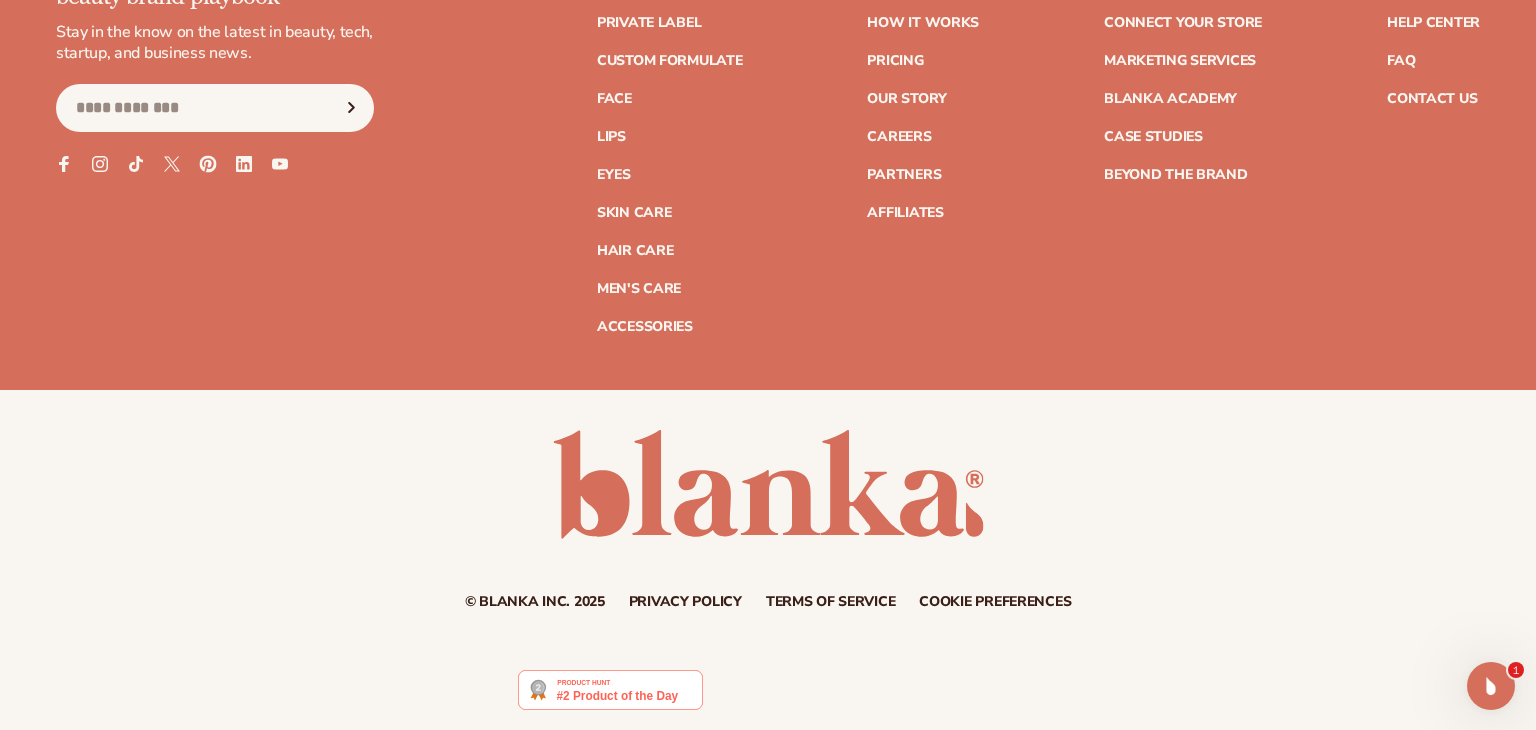 click 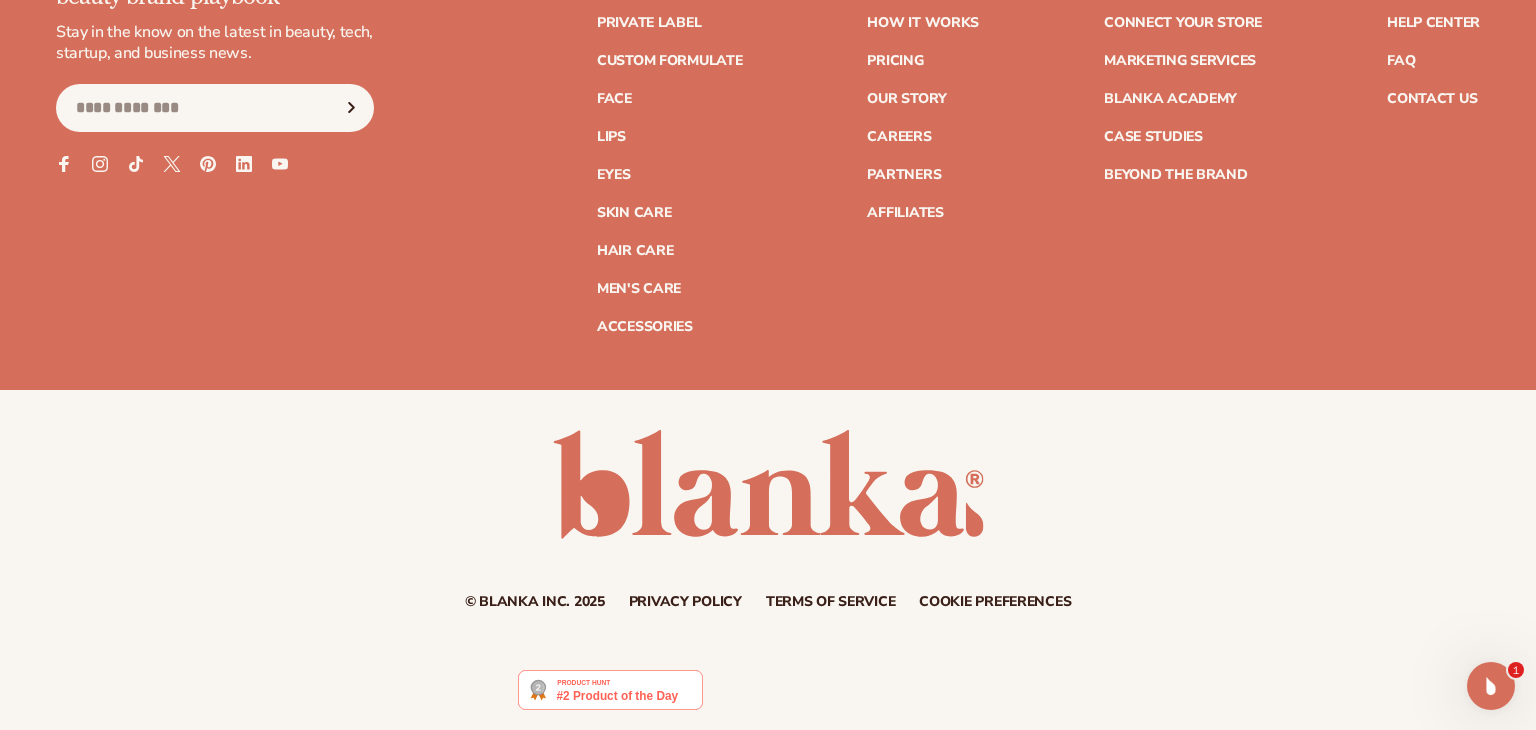 click 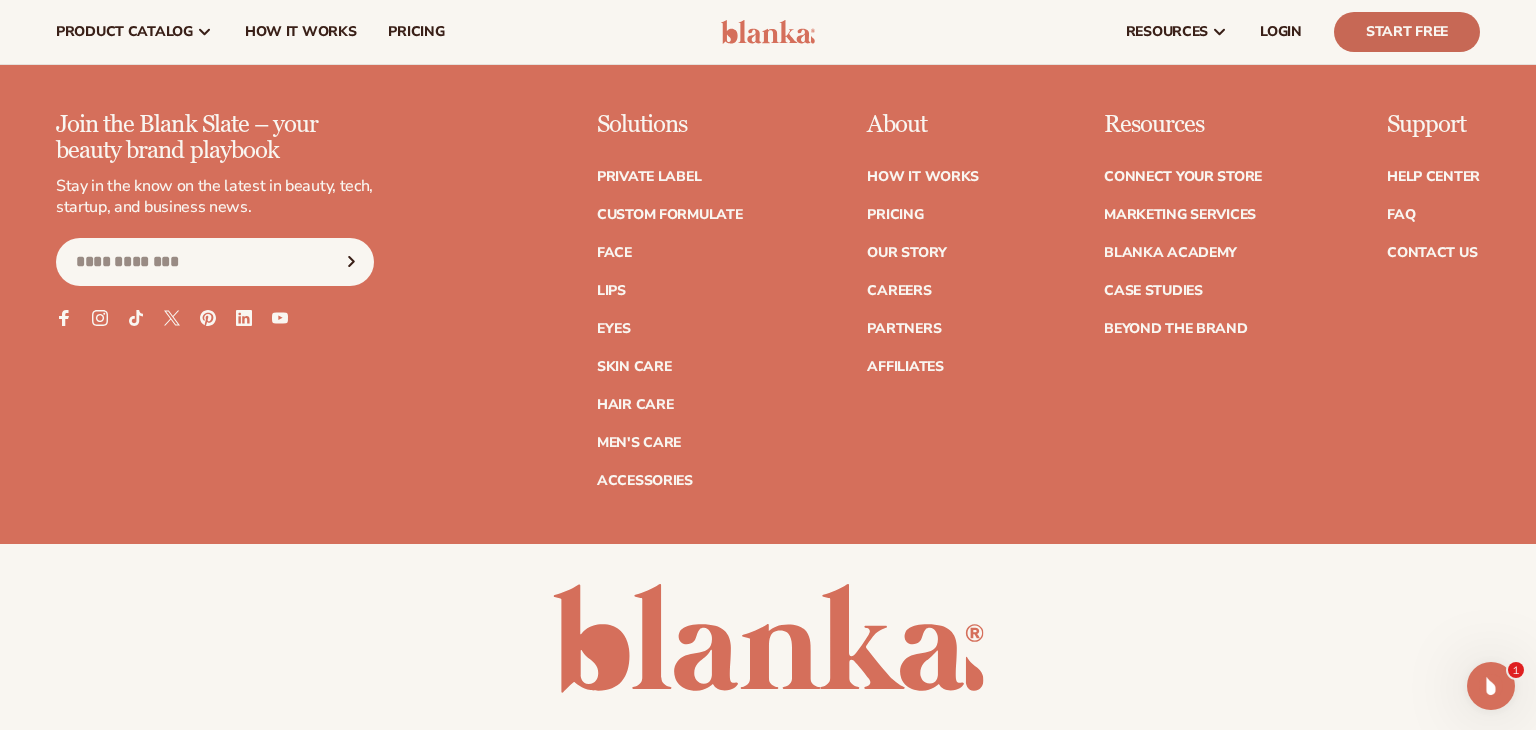 scroll, scrollTop: 8668, scrollLeft: 0, axis: vertical 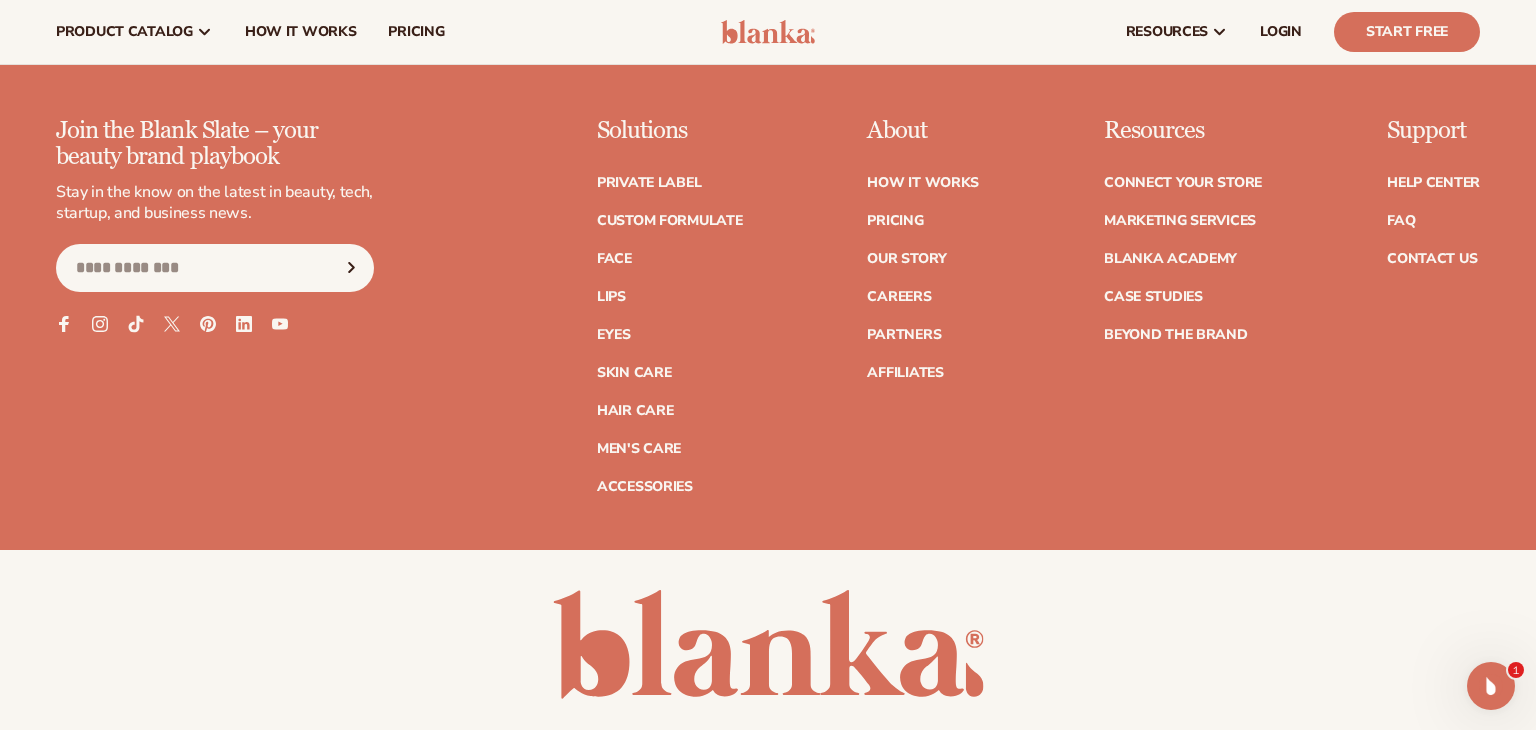 click 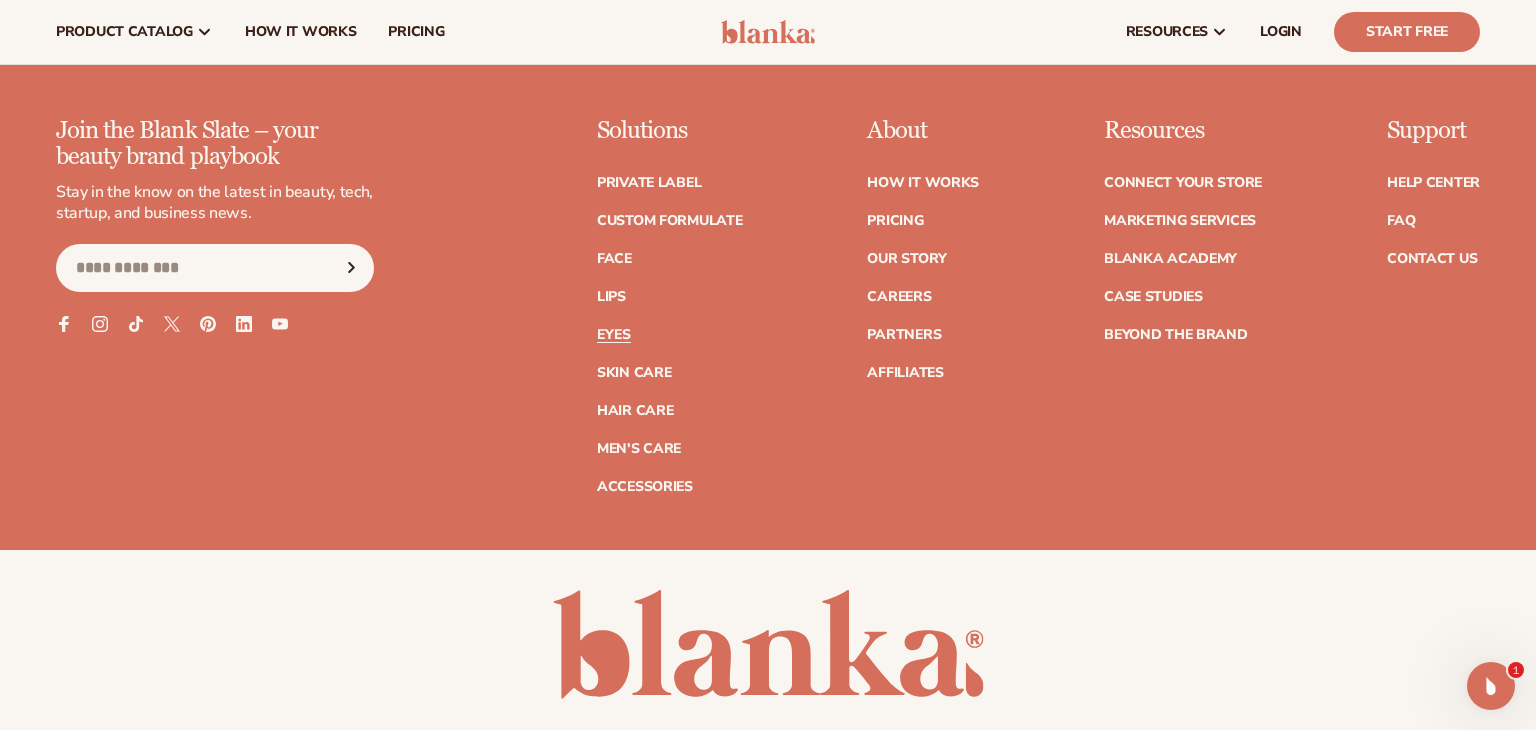 click on "Eyes" at bounding box center (614, 335) 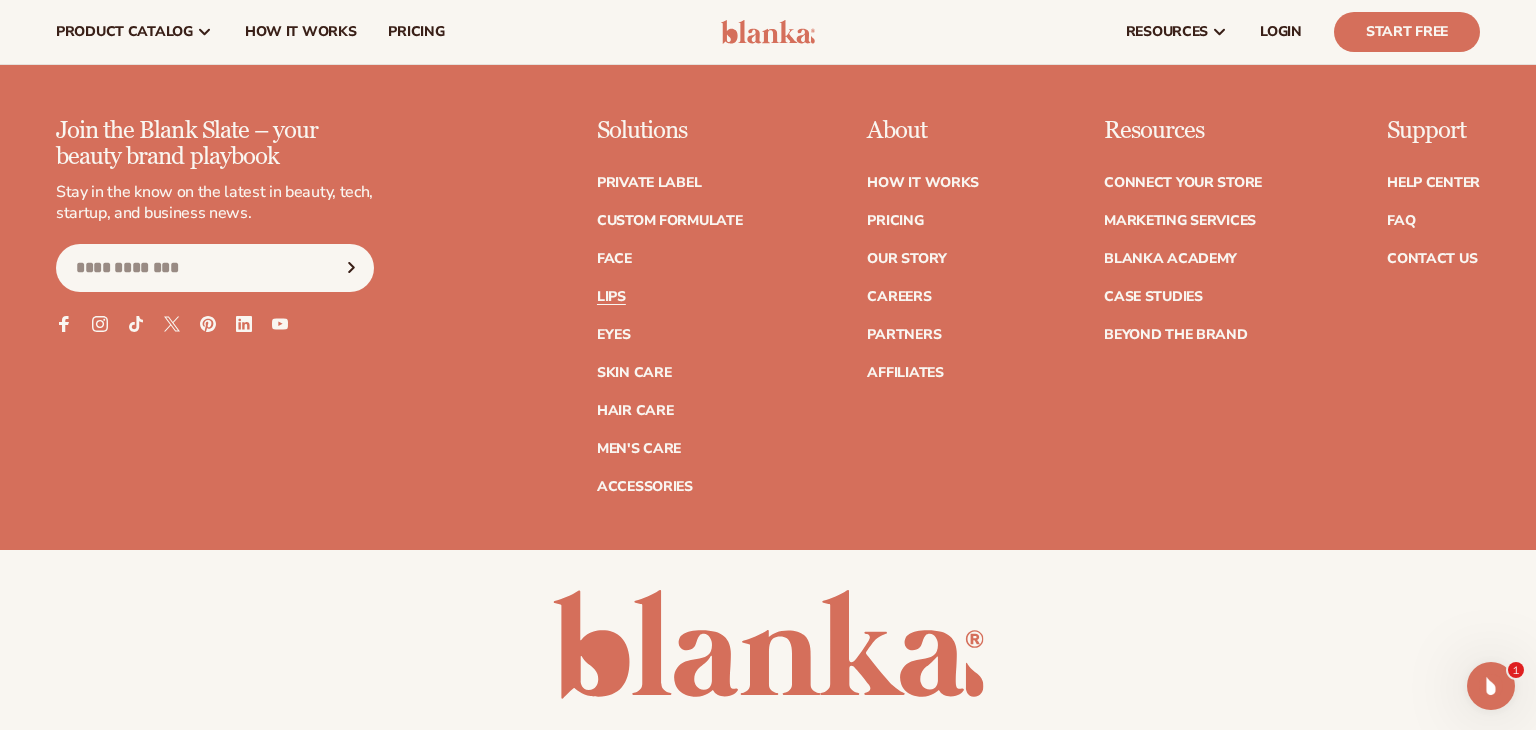 click on "Lips" at bounding box center [611, 297] 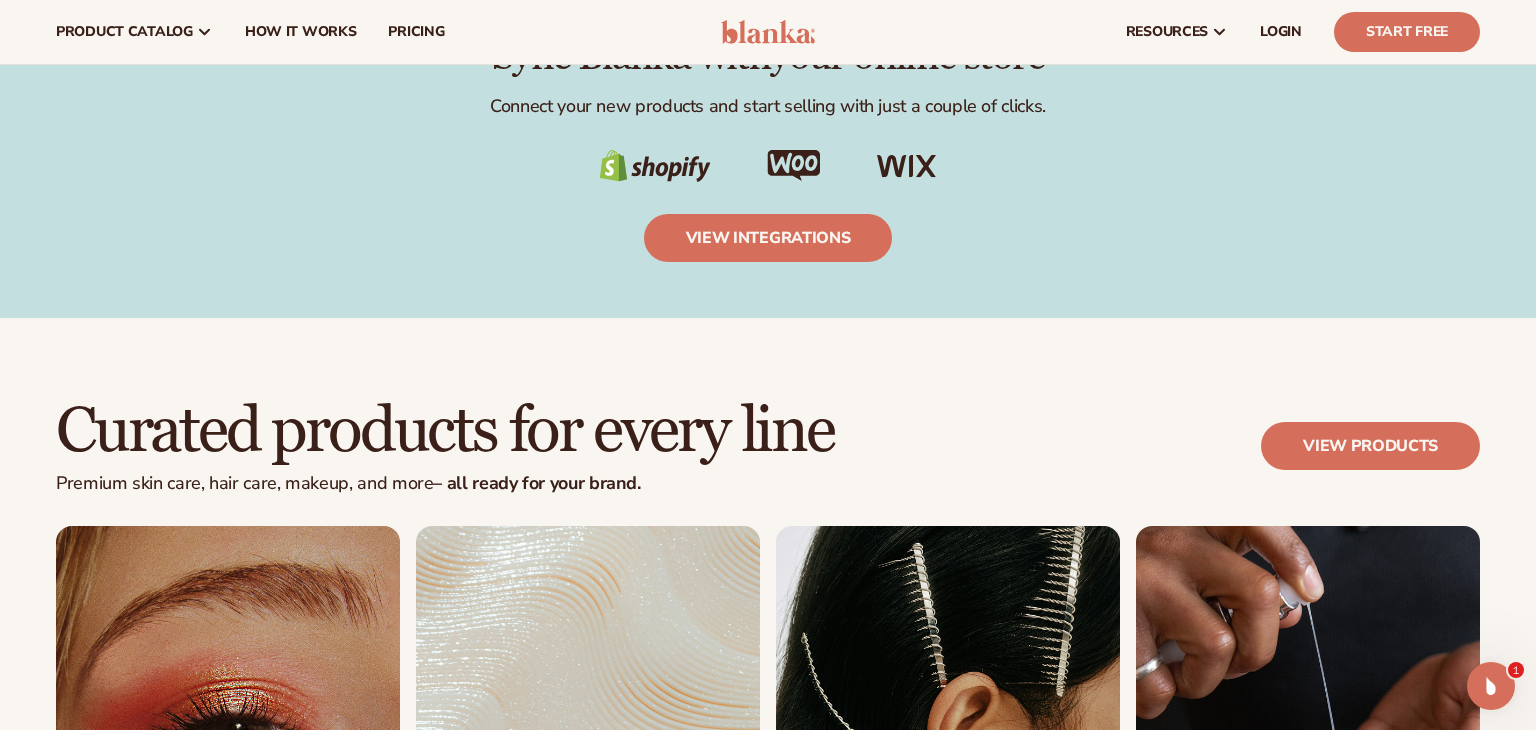 scroll, scrollTop: 0, scrollLeft: 0, axis: both 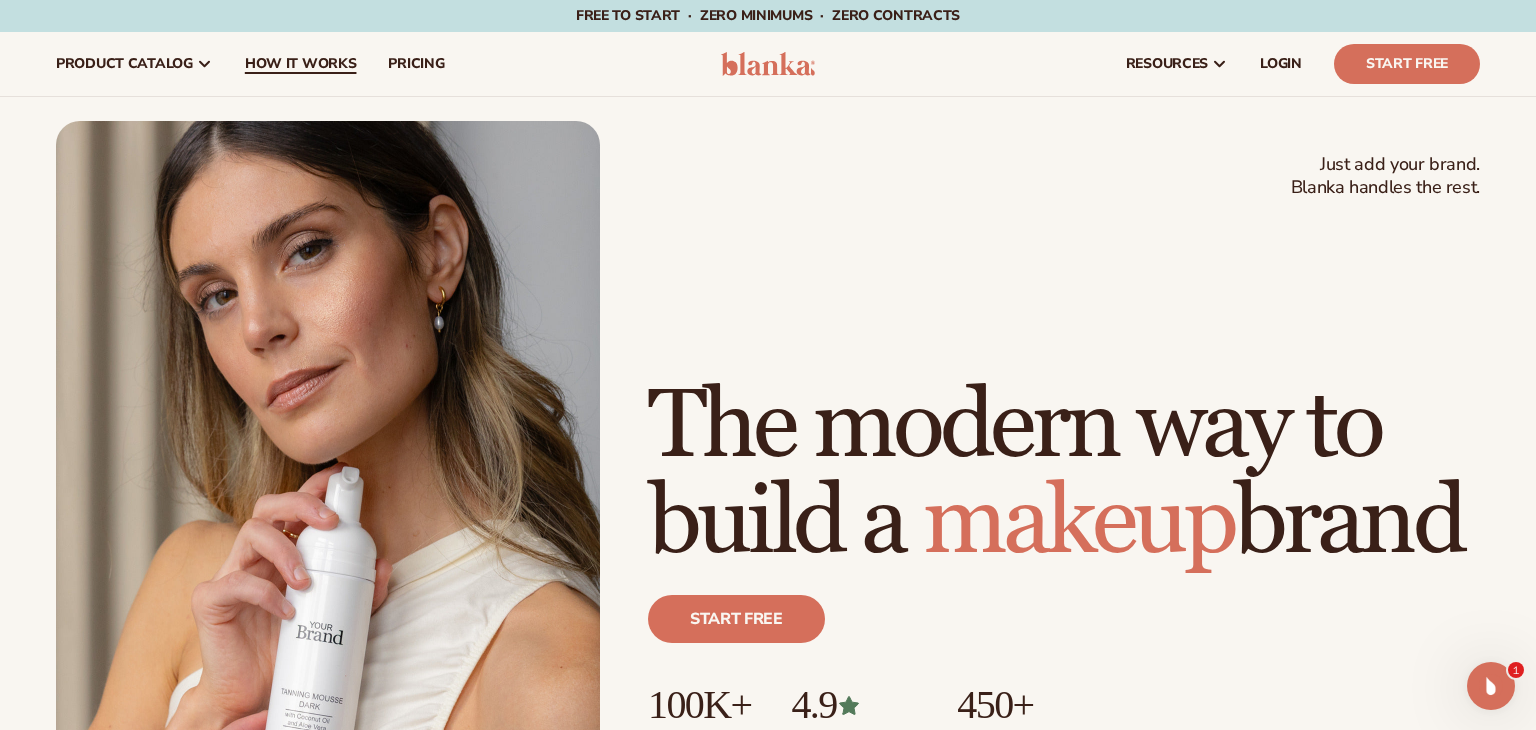 click on "How It Works" at bounding box center (301, 64) 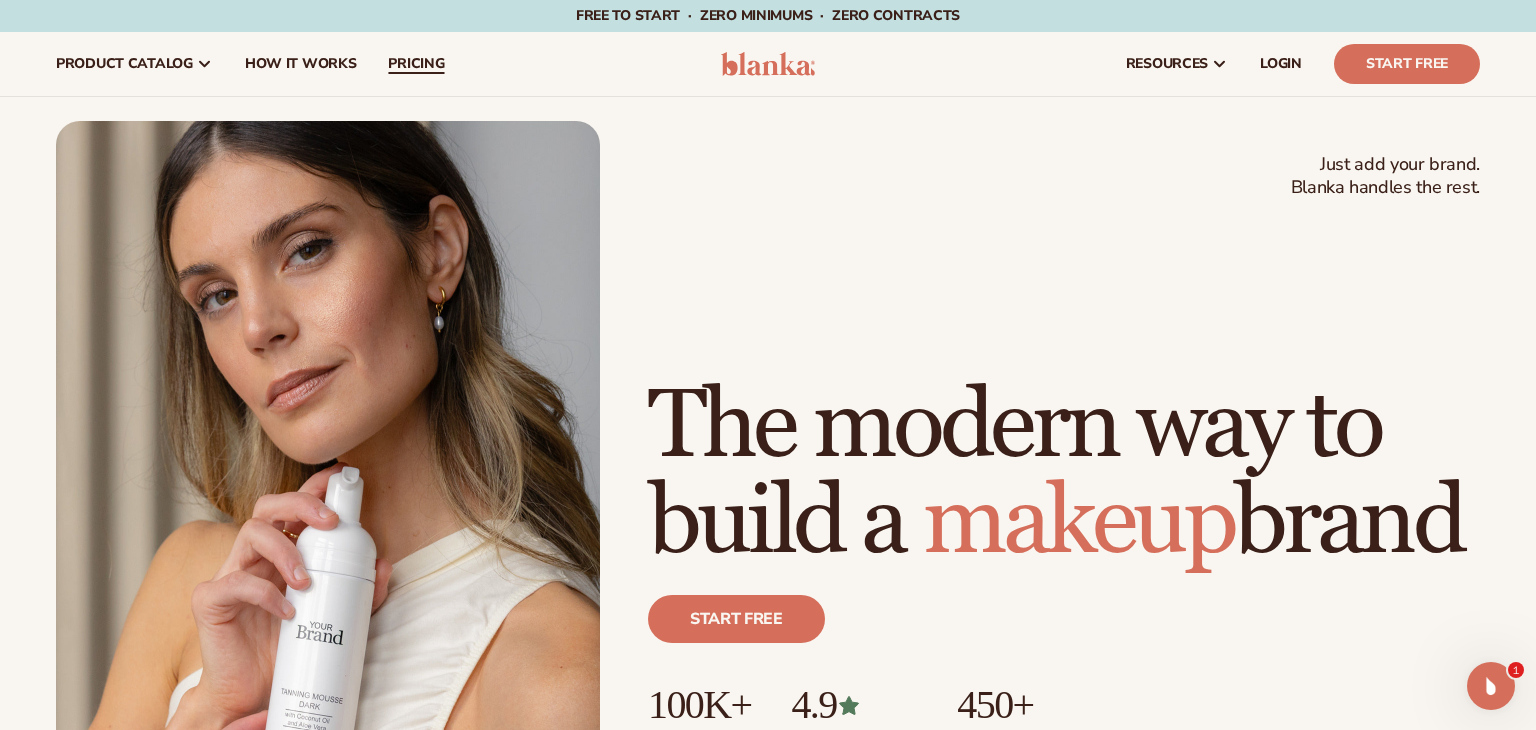 click on "pricing" at bounding box center [416, 64] 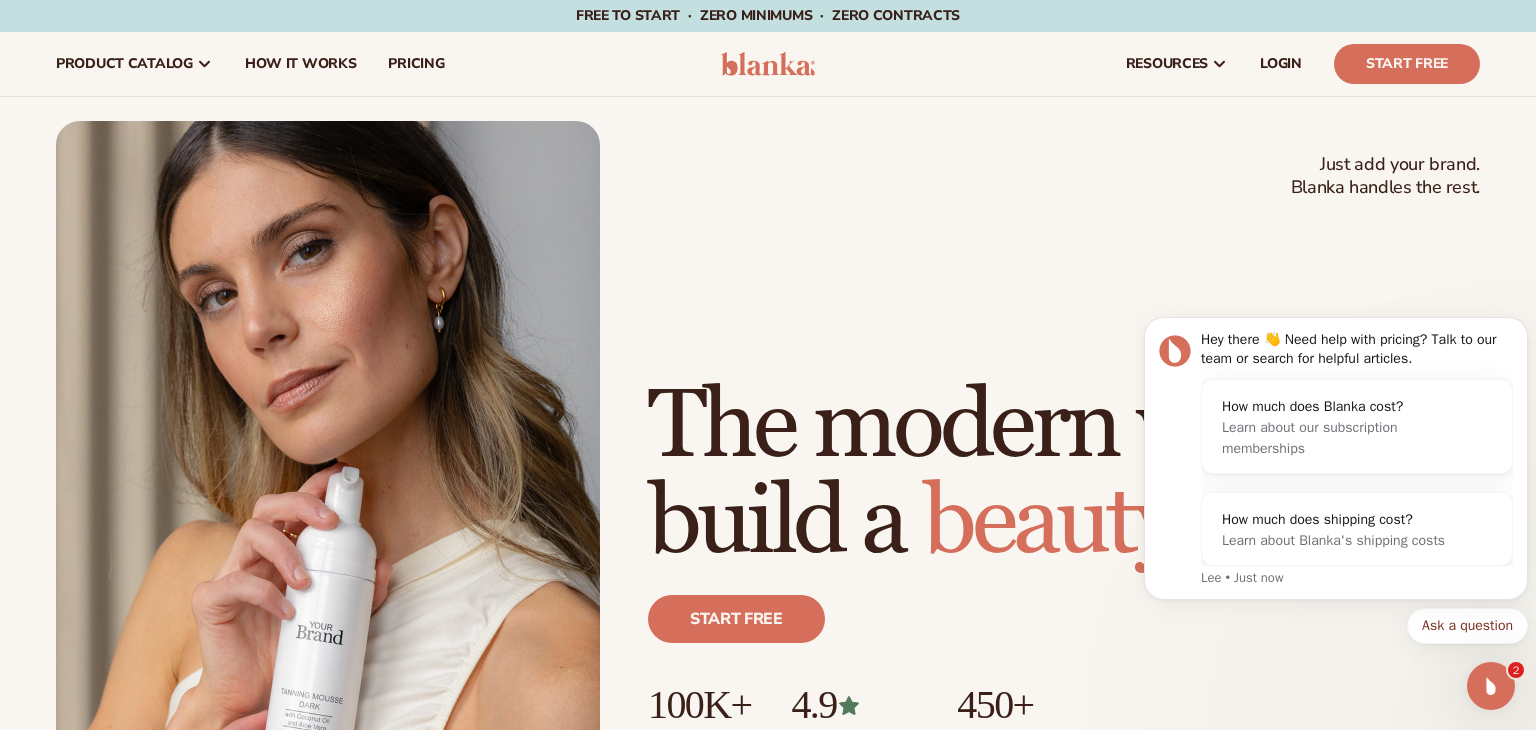 scroll, scrollTop: 0, scrollLeft: 0, axis: both 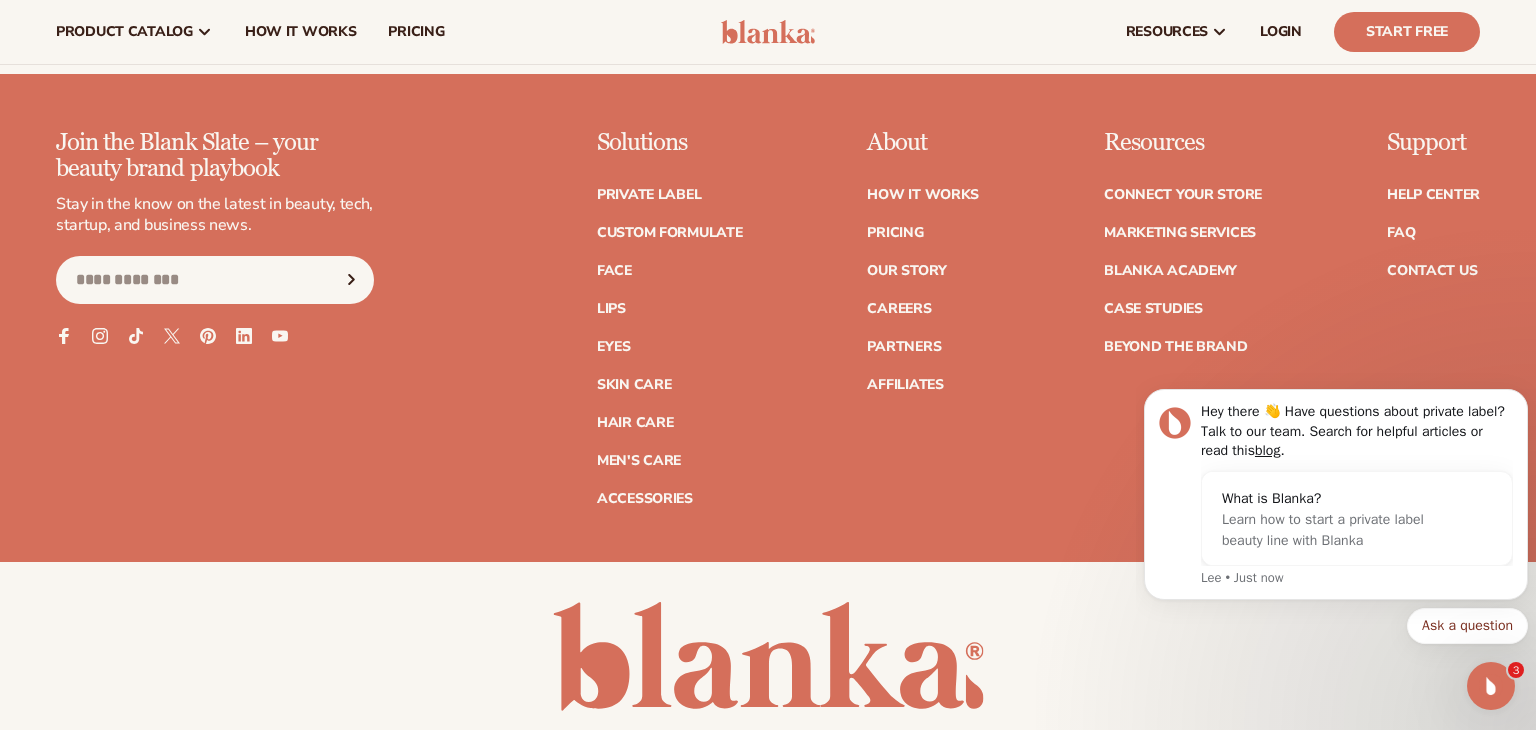 click on "Support
Help Center
FAQ
Contact Us" at bounding box center [1433, 318] 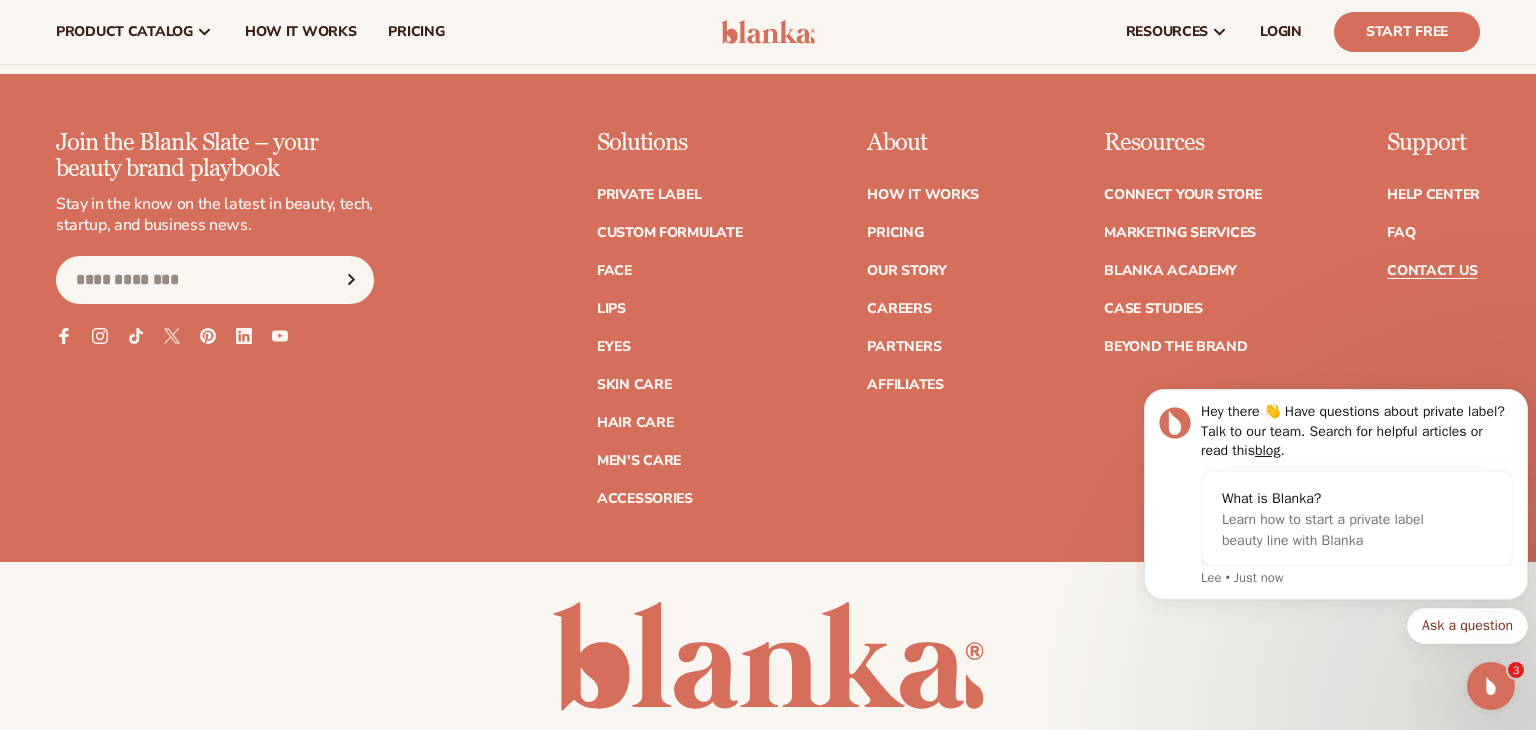 click on "Contact Us" at bounding box center (1432, 271) 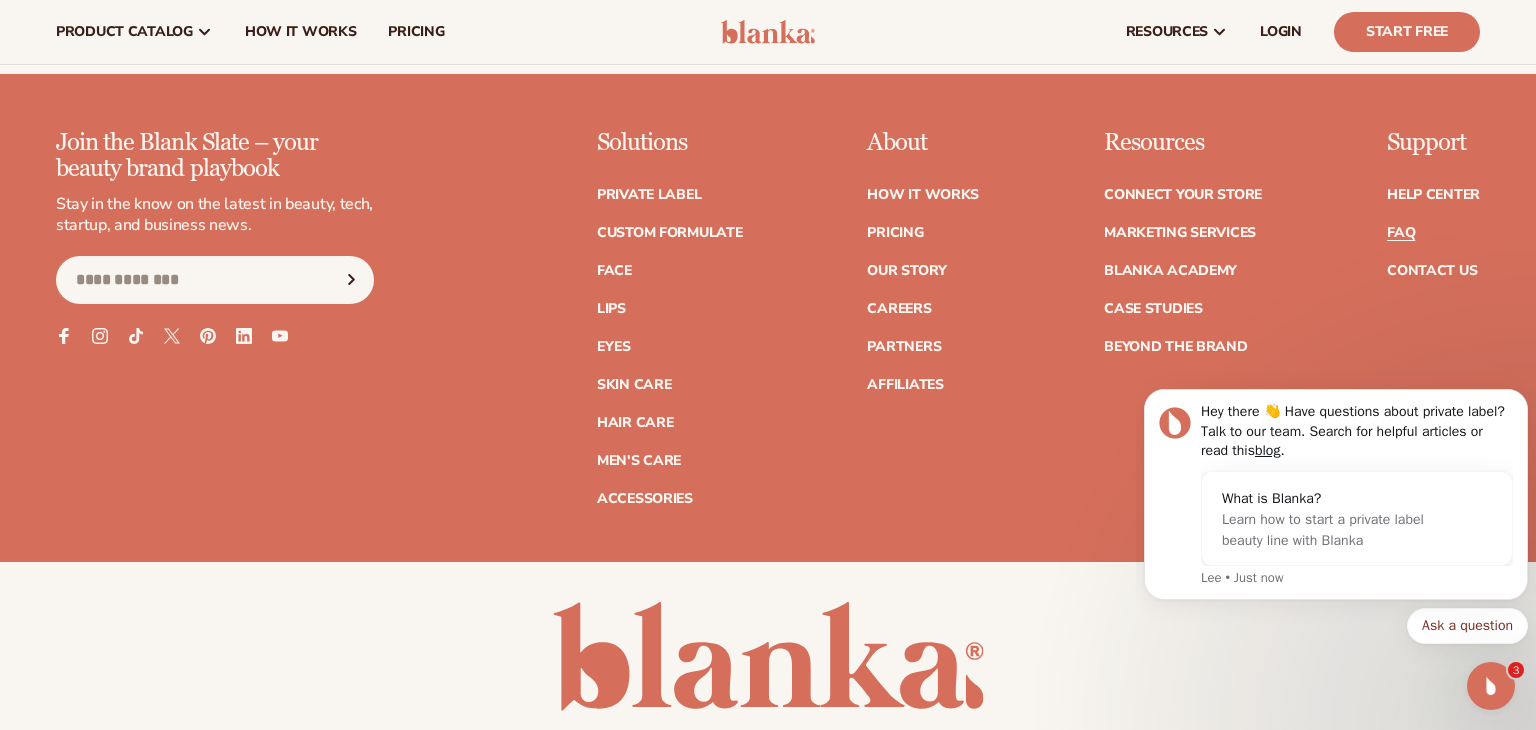 click on "FAQ" at bounding box center [1401, 233] 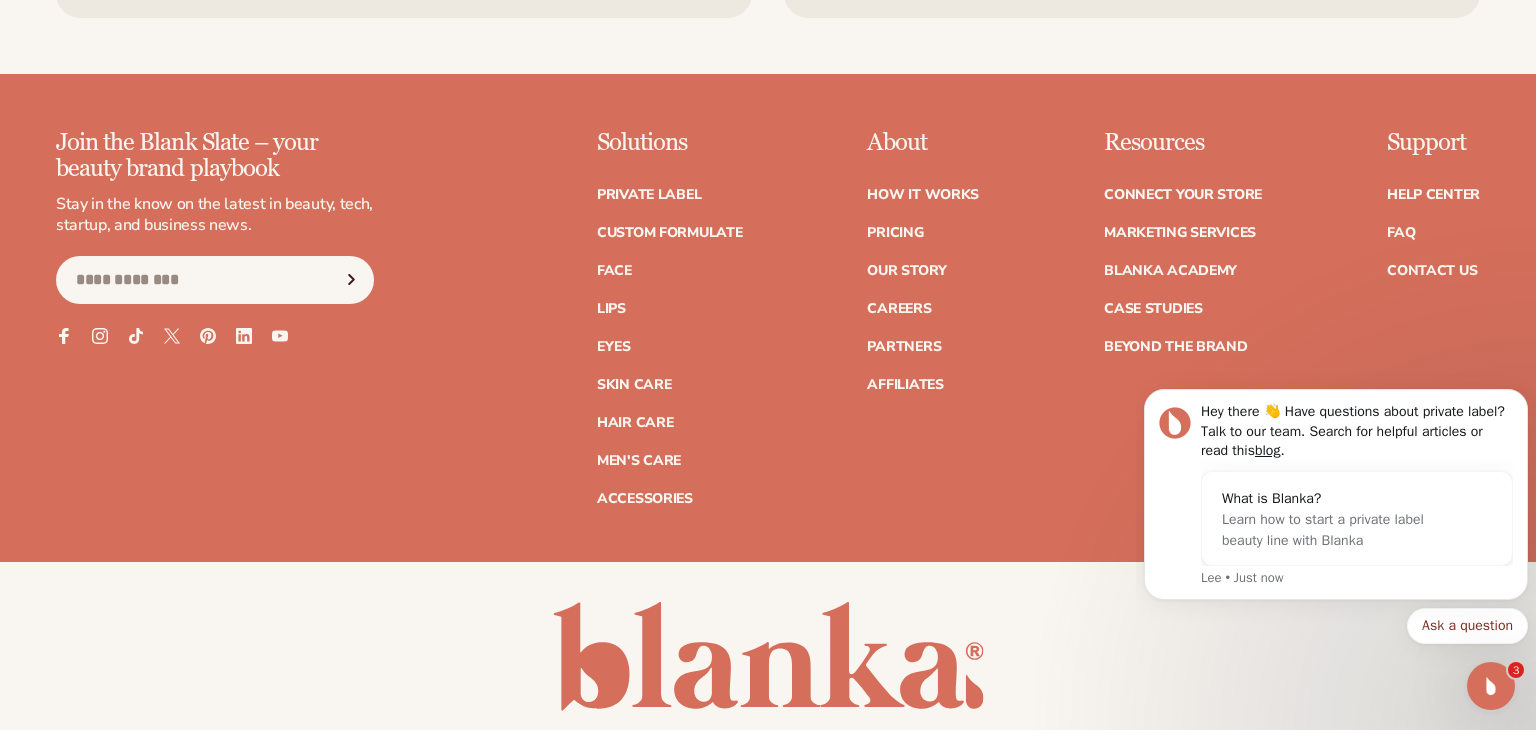 scroll, scrollTop: 8828, scrollLeft: 0, axis: vertical 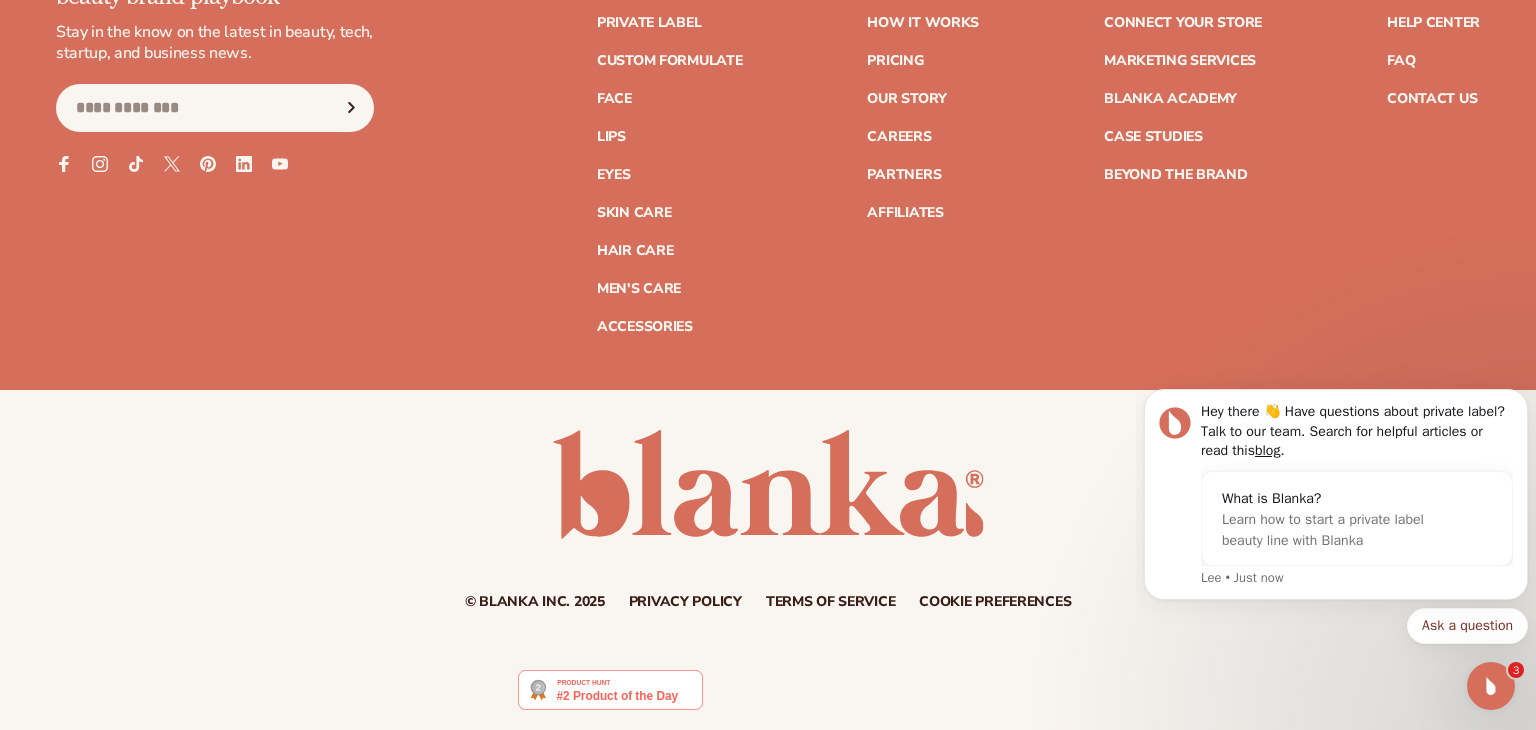 click on "Terms of service" at bounding box center [831, 602] 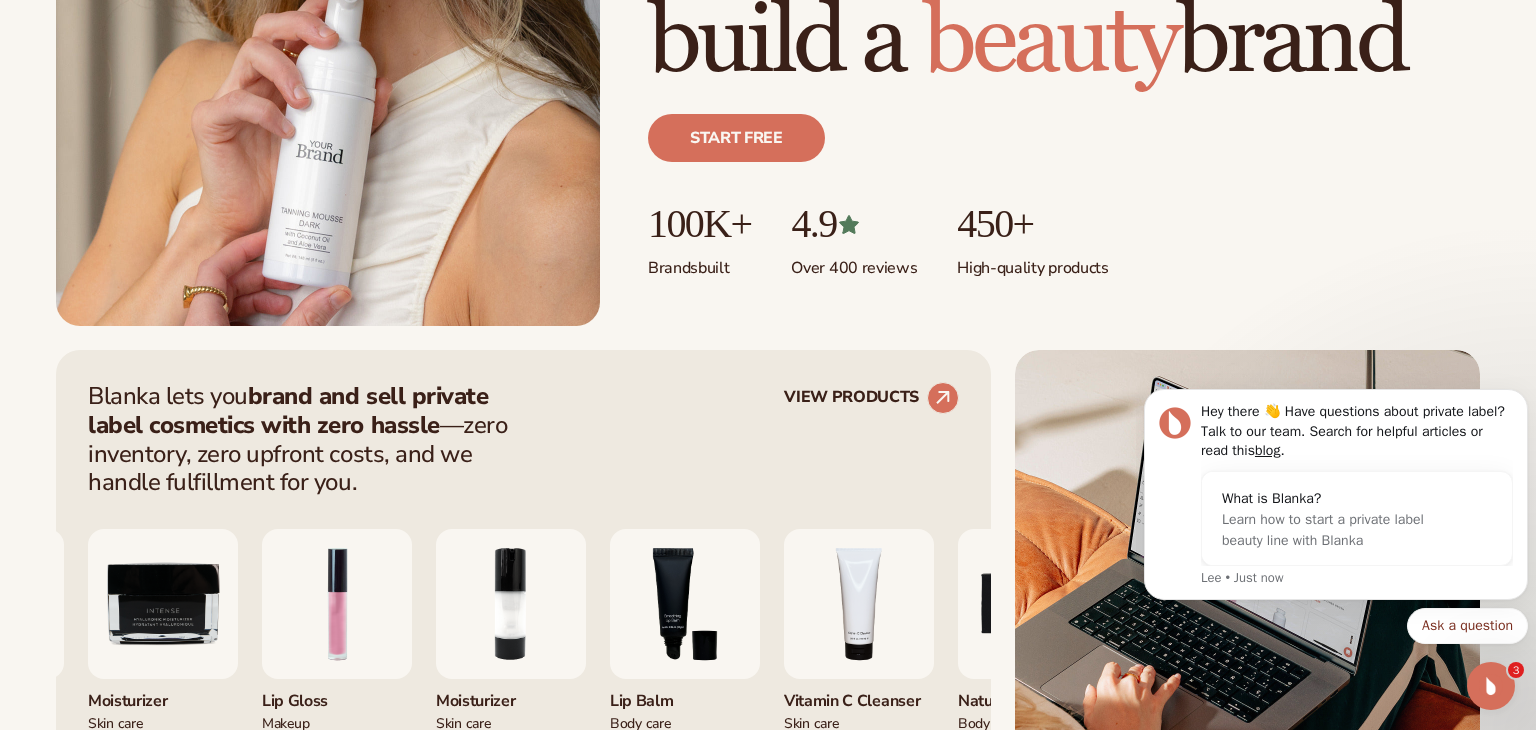 scroll, scrollTop: 0, scrollLeft: 0, axis: both 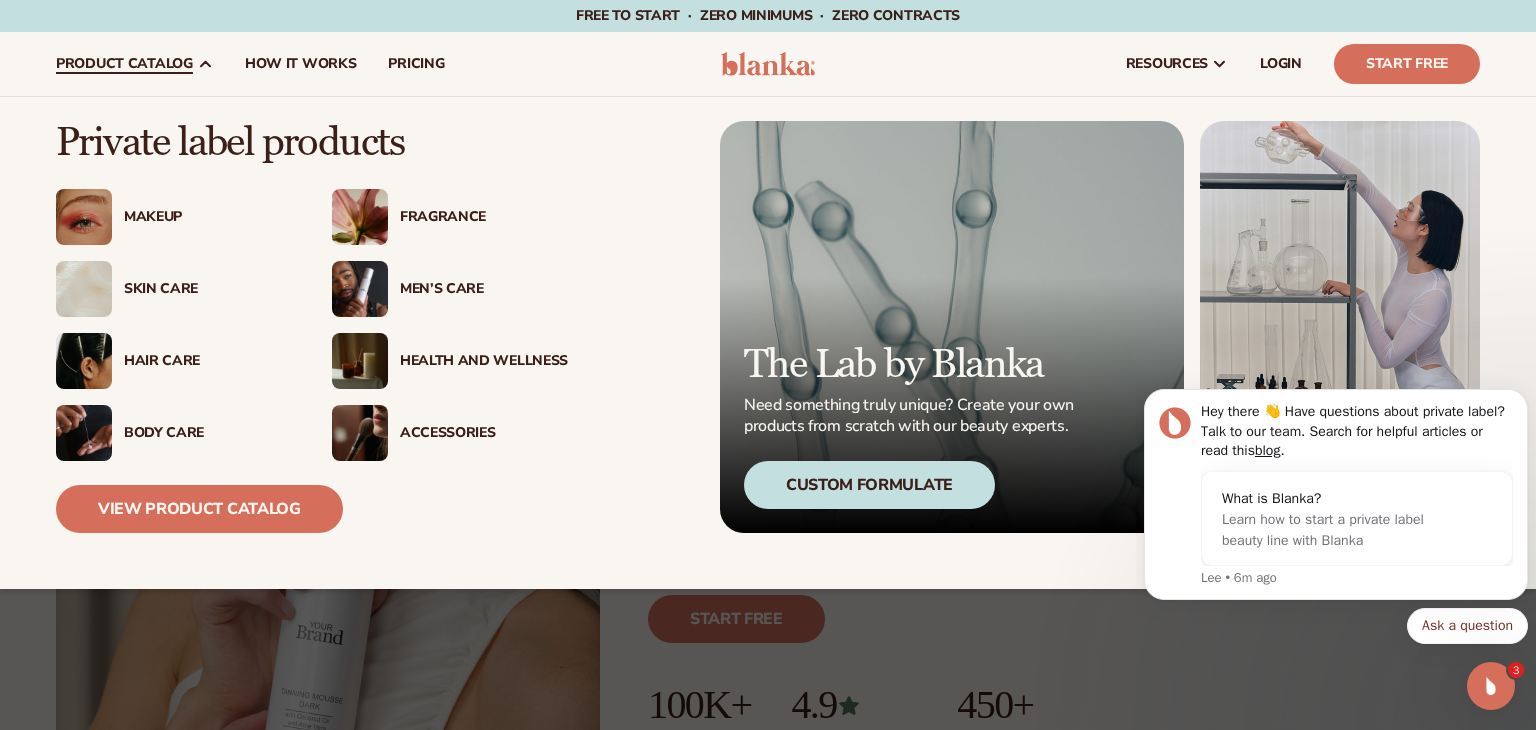 click on "Fragrance" at bounding box center [484, 217] 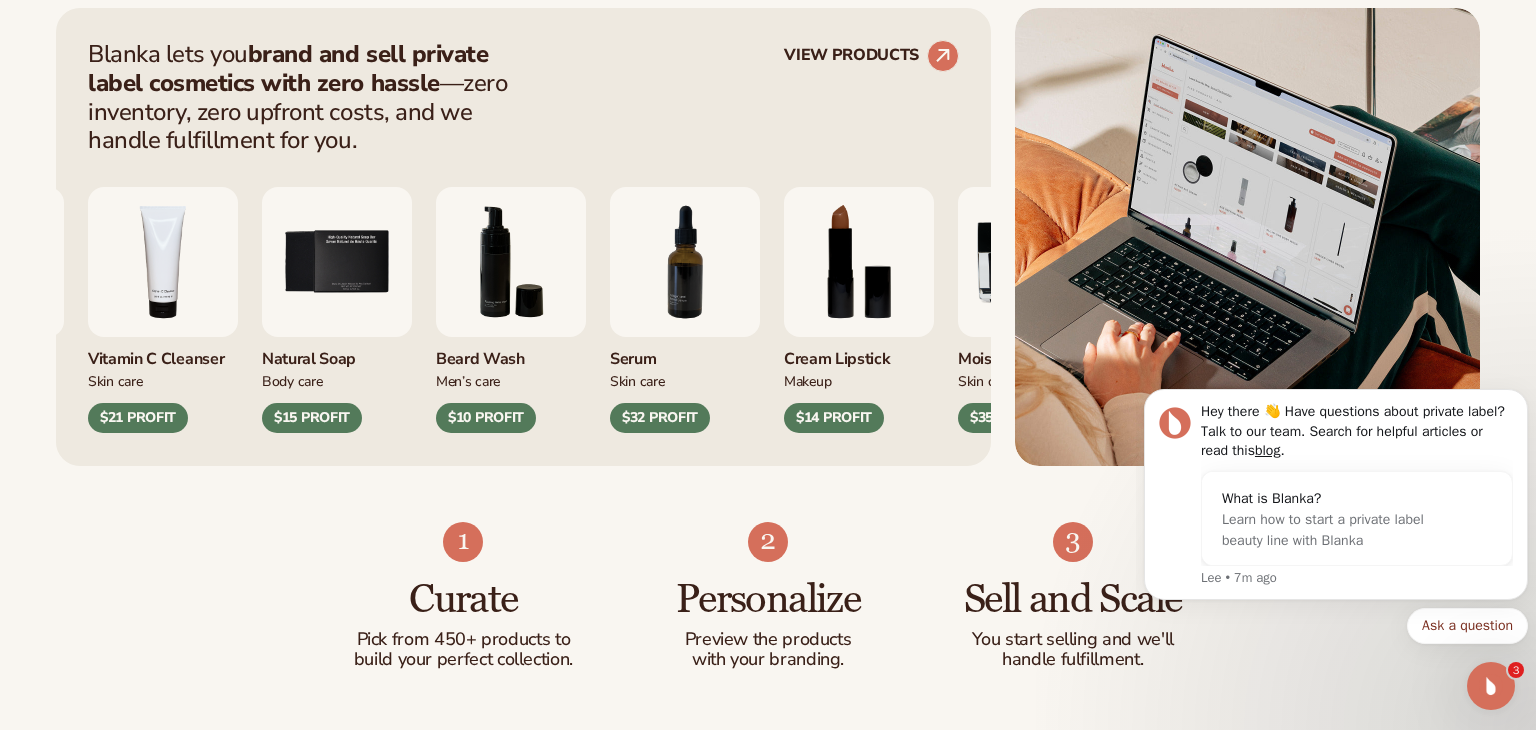 scroll, scrollTop: 826, scrollLeft: 0, axis: vertical 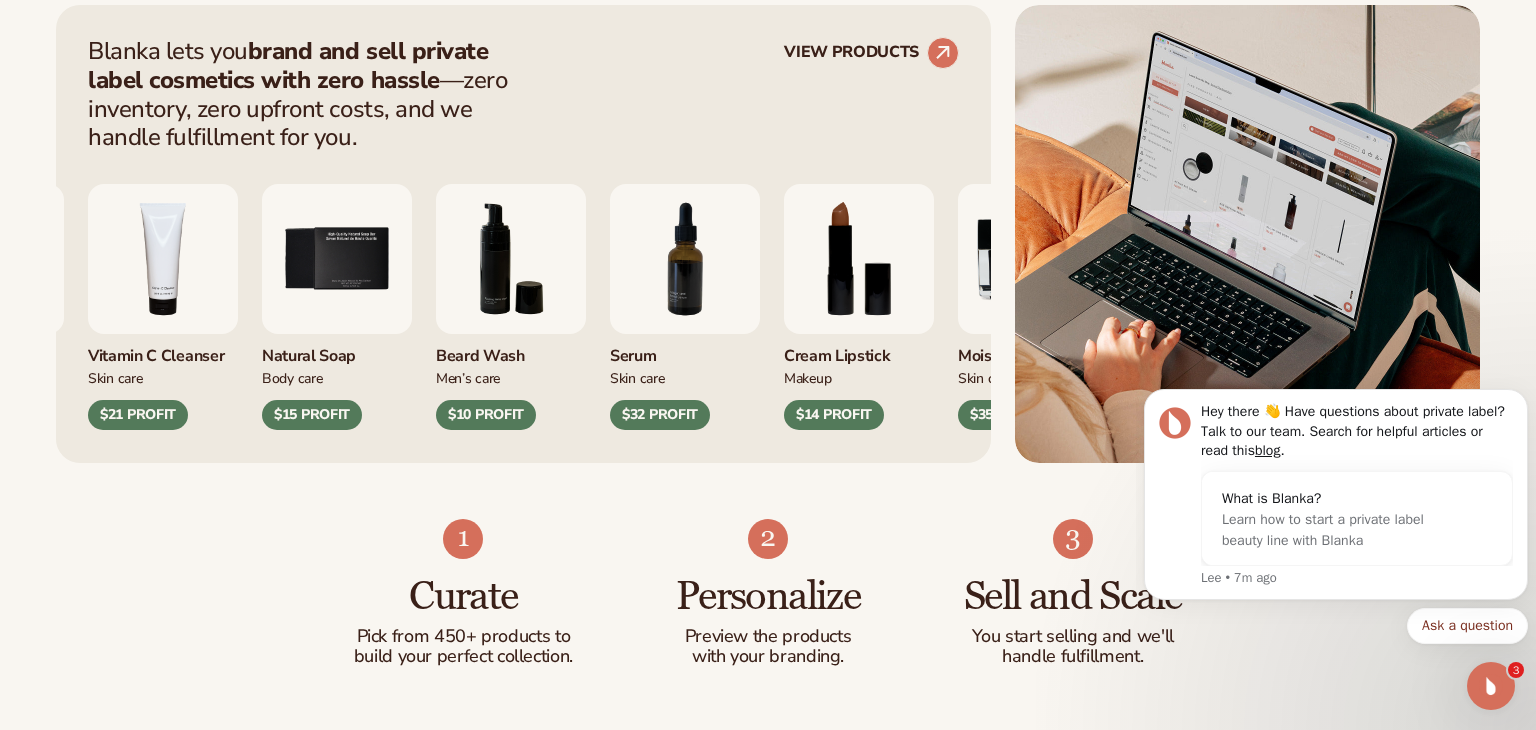 click at bounding box center [685, 259] 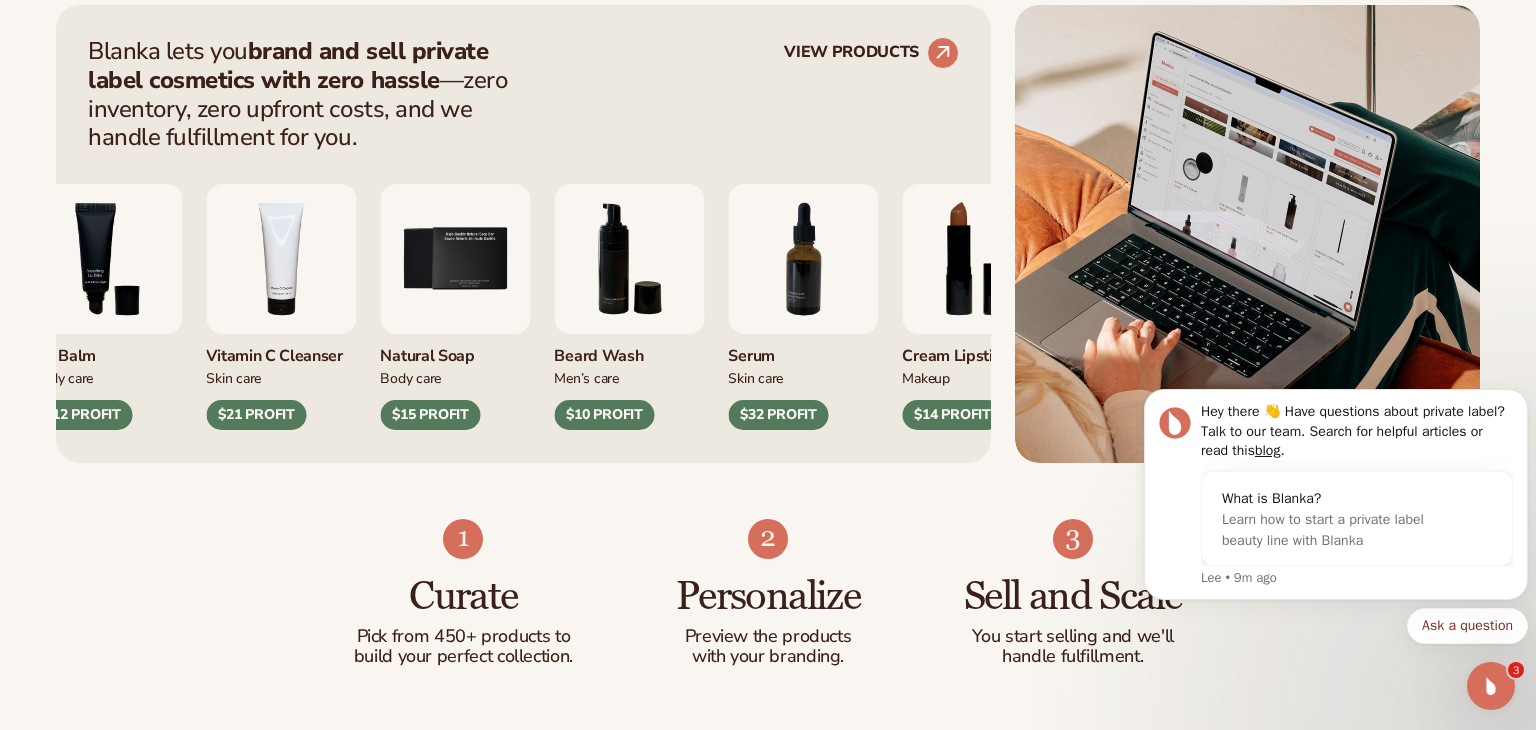 click at bounding box center [803, 259] 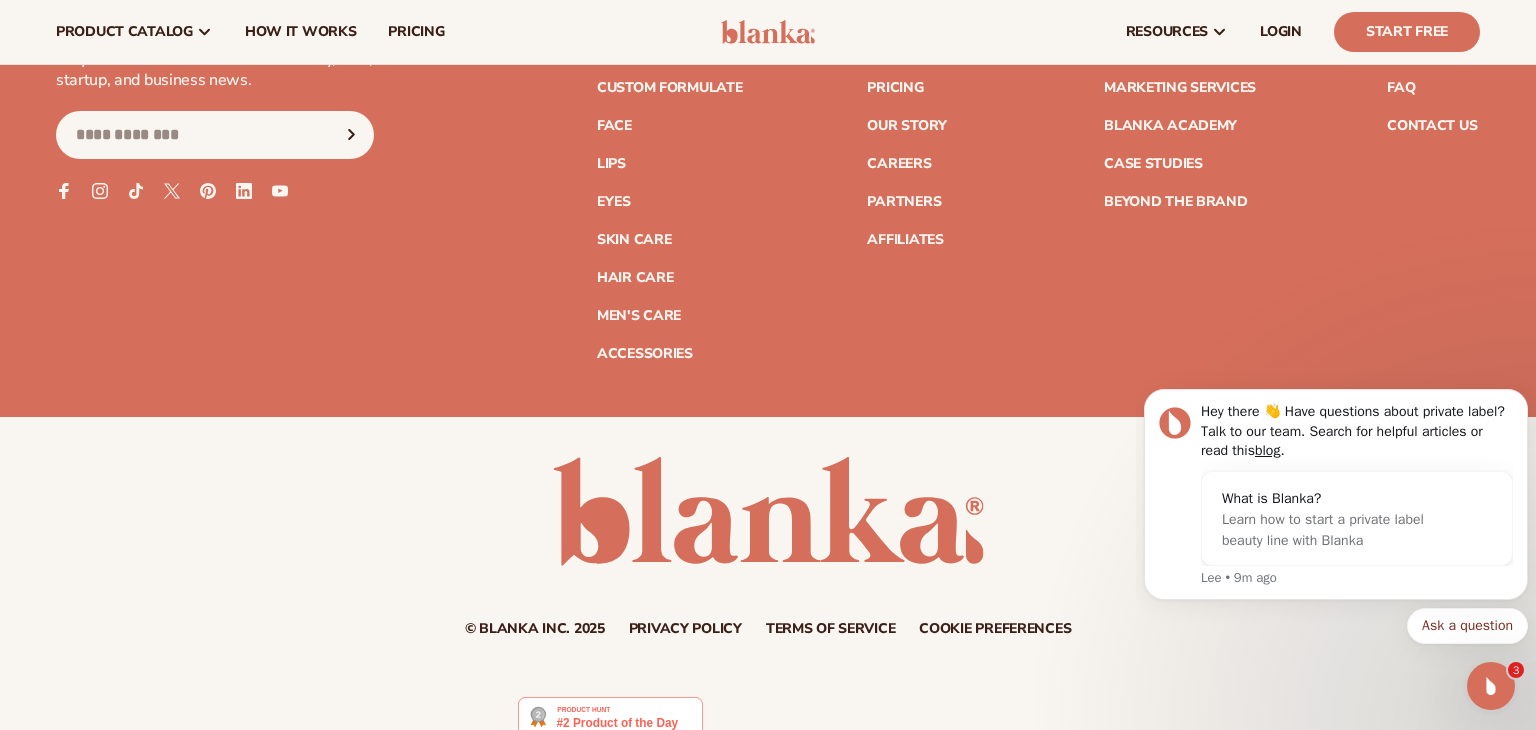 scroll, scrollTop: 8799, scrollLeft: 0, axis: vertical 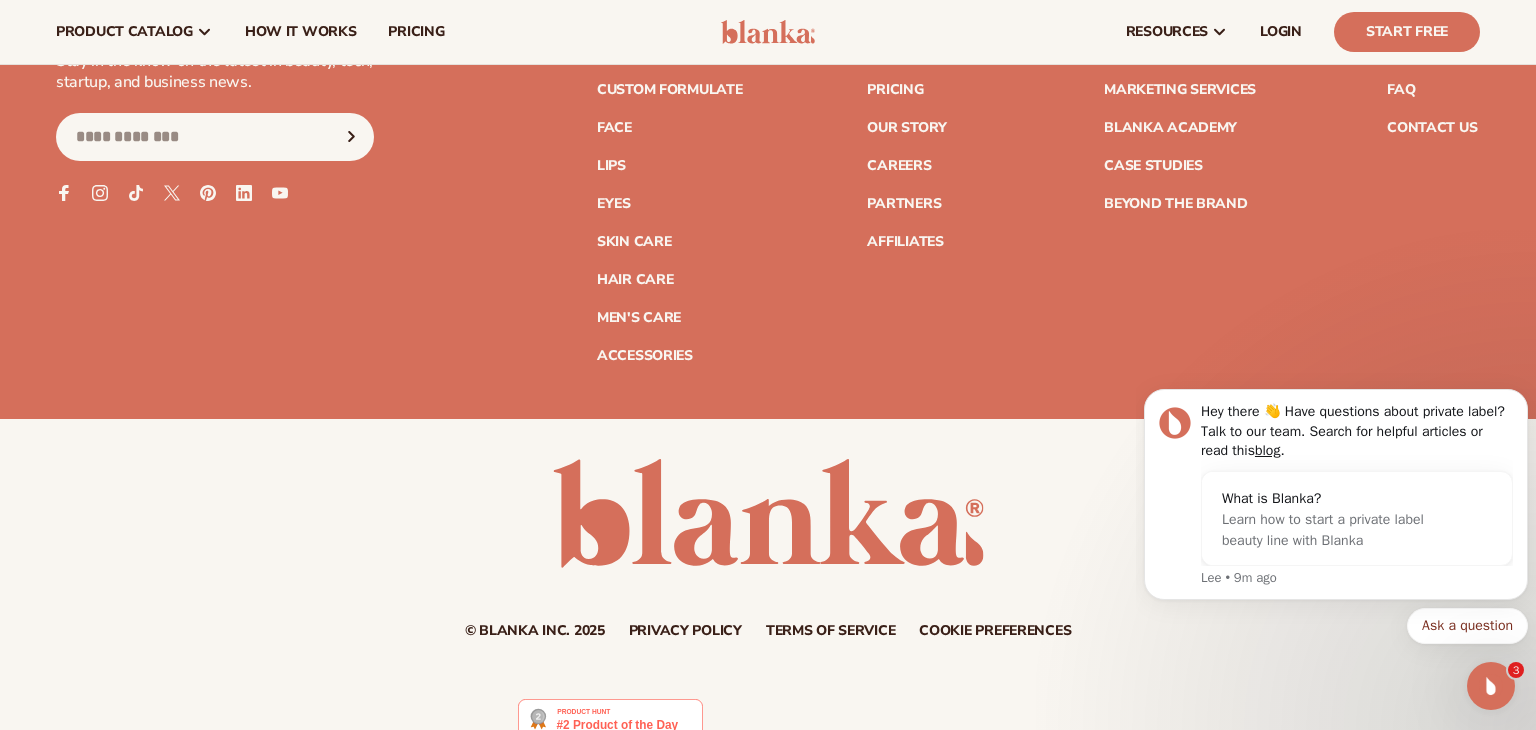 click on "Terms of service" at bounding box center [831, 631] 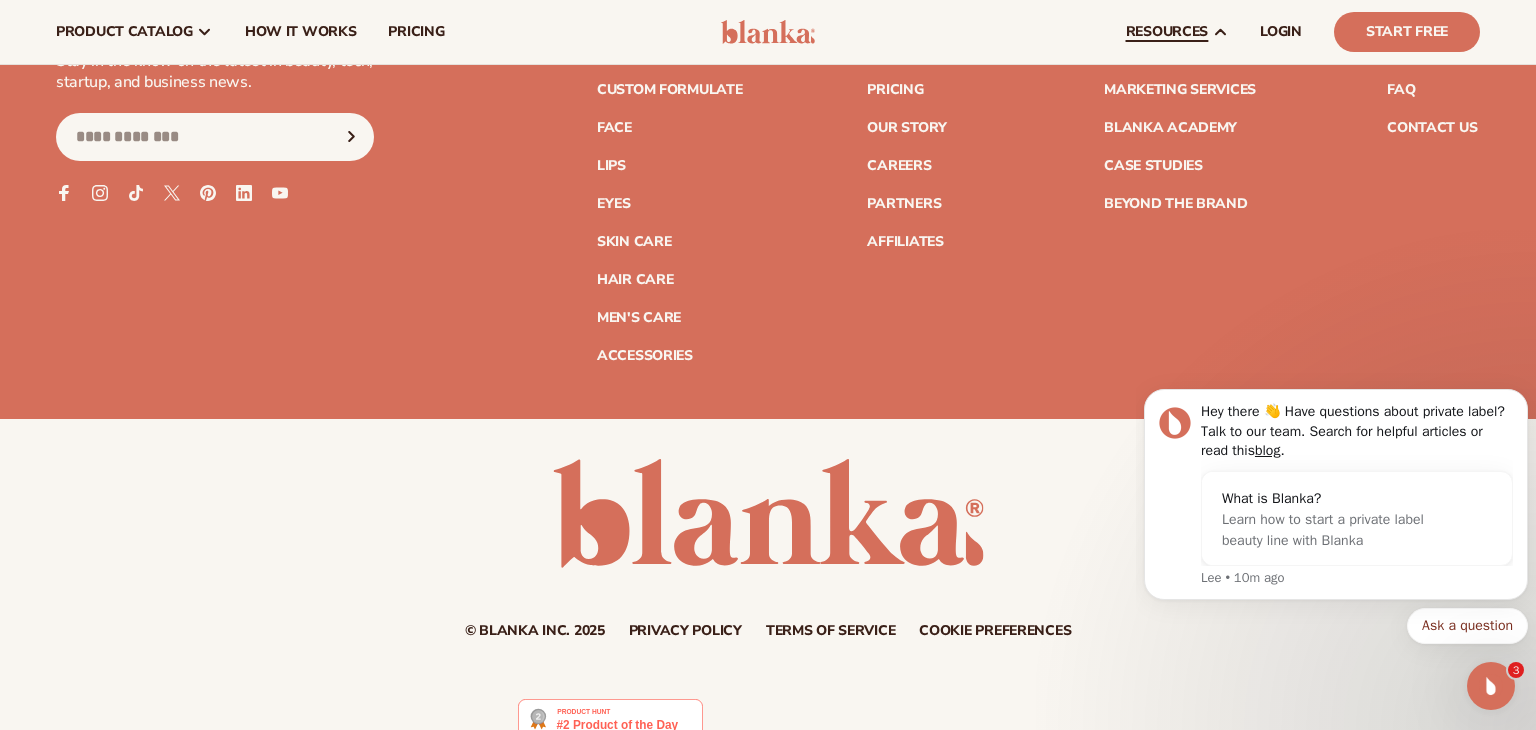 scroll, scrollTop: 8828, scrollLeft: 0, axis: vertical 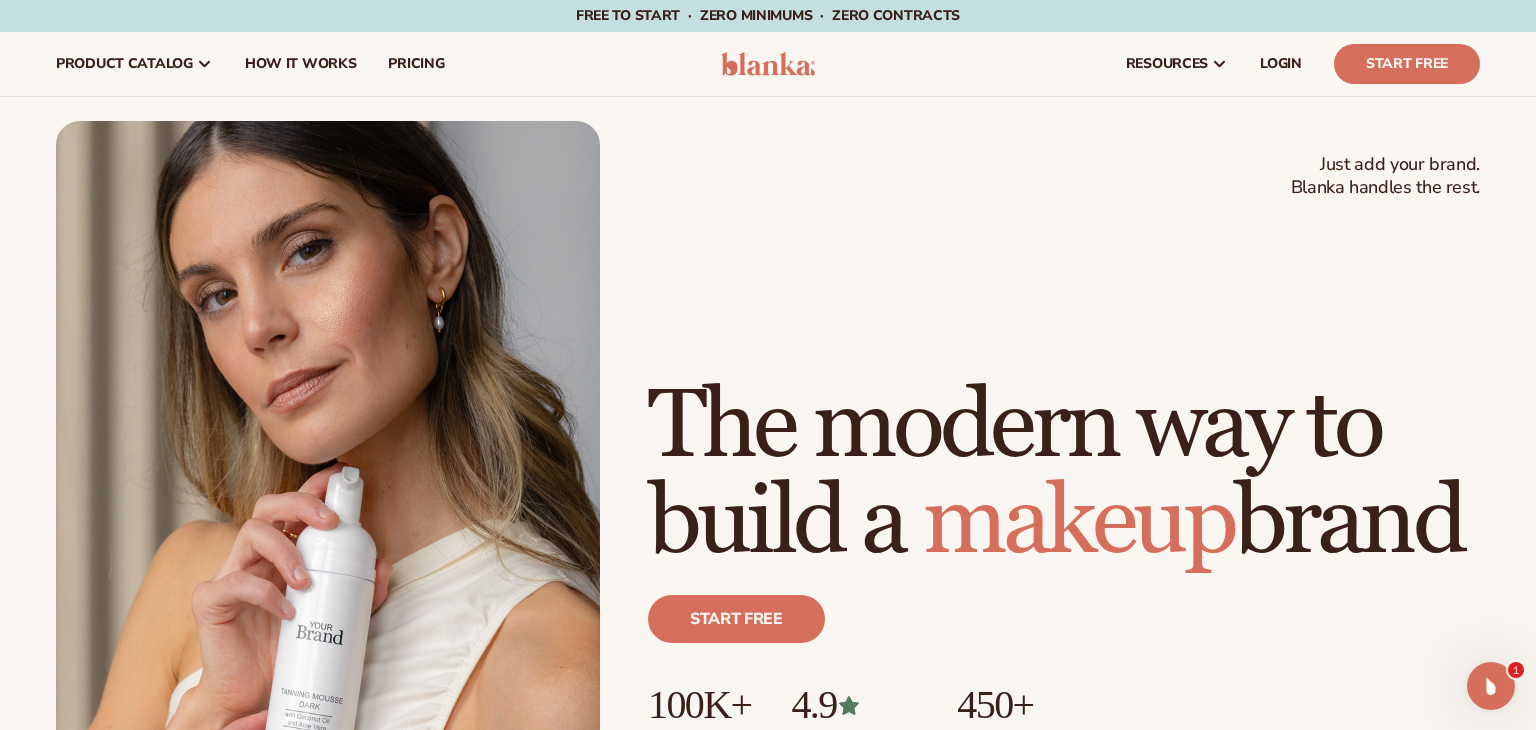 click at bounding box center [768, 64] 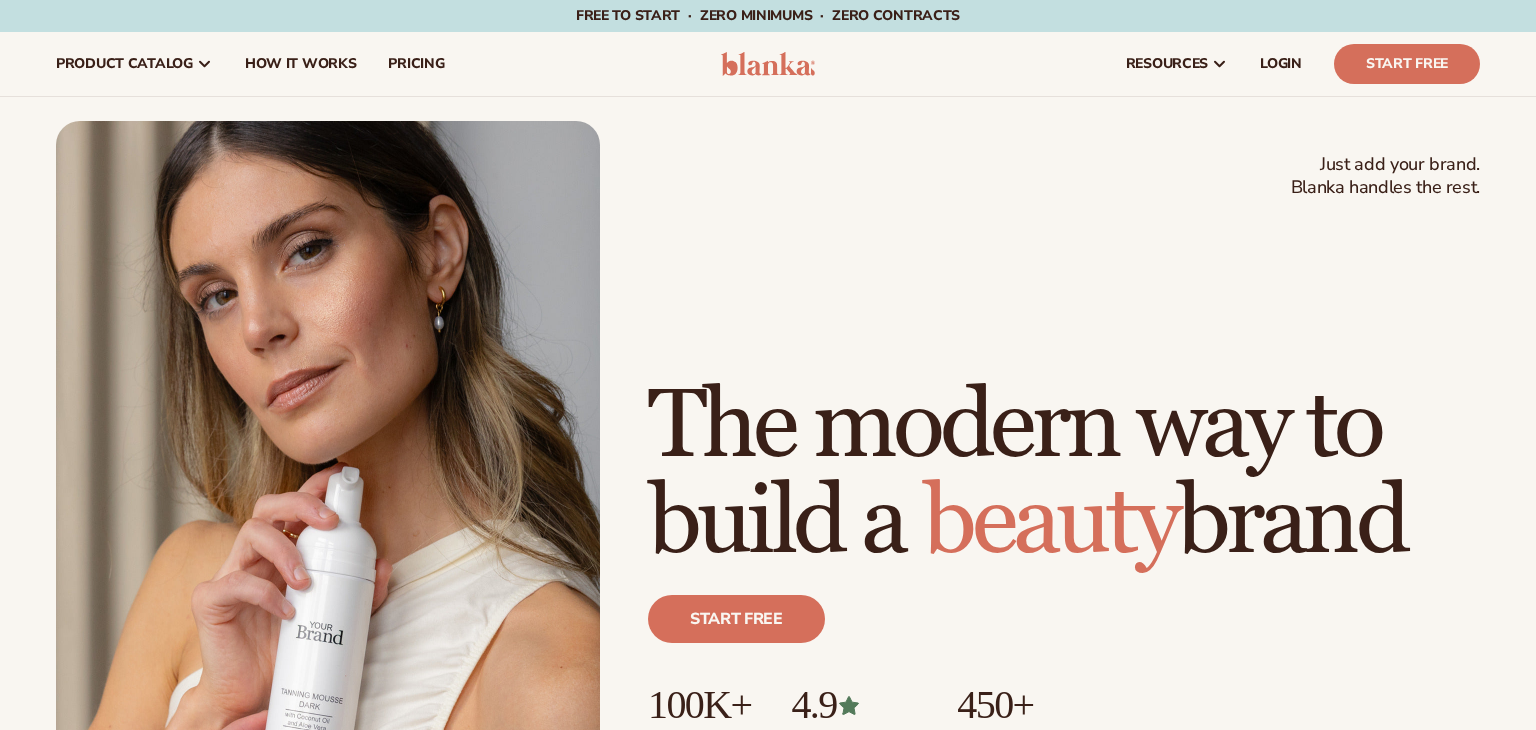 scroll, scrollTop: 0, scrollLeft: 0, axis: both 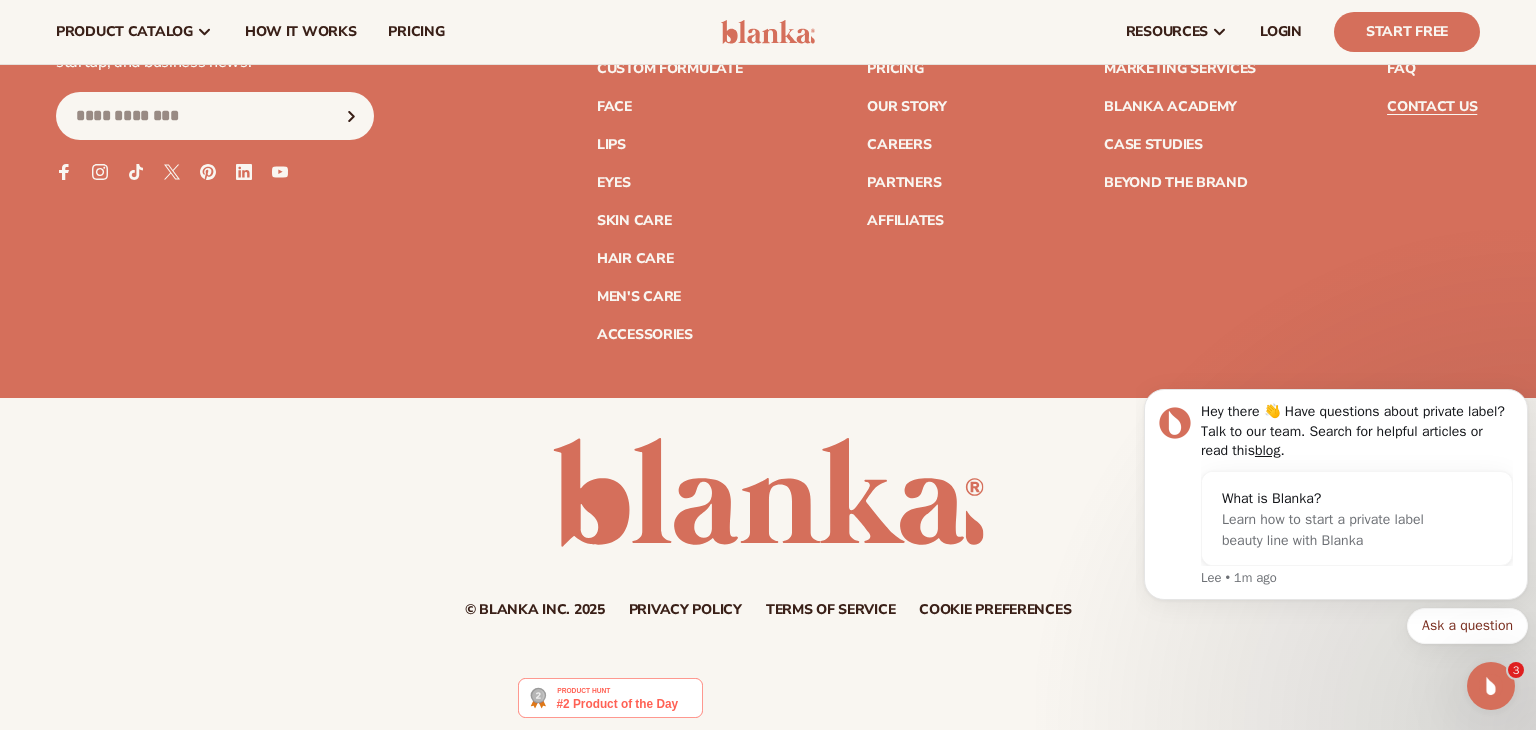 click on "Privacy policy" at bounding box center [685, 610] 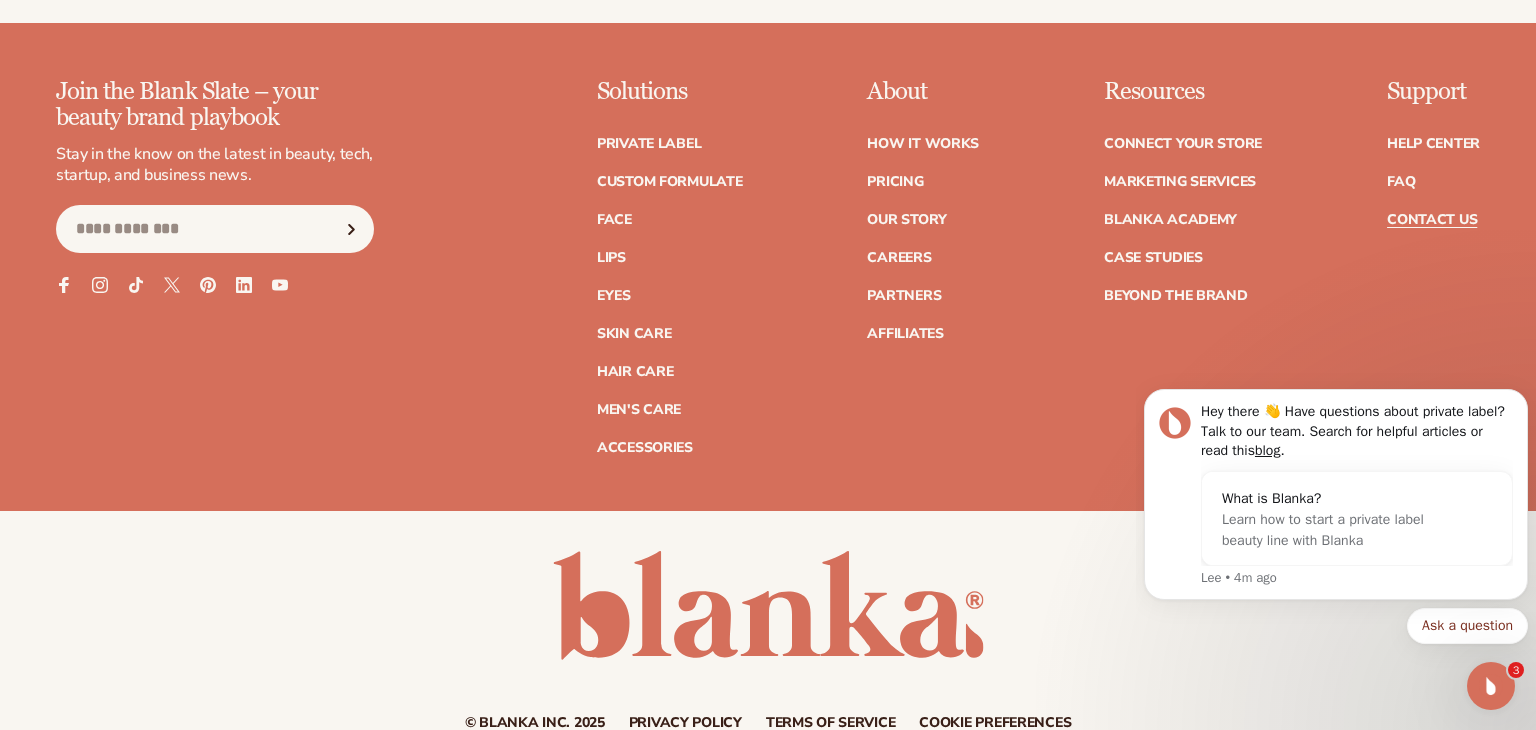 scroll, scrollTop: 2418, scrollLeft: 0, axis: vertical 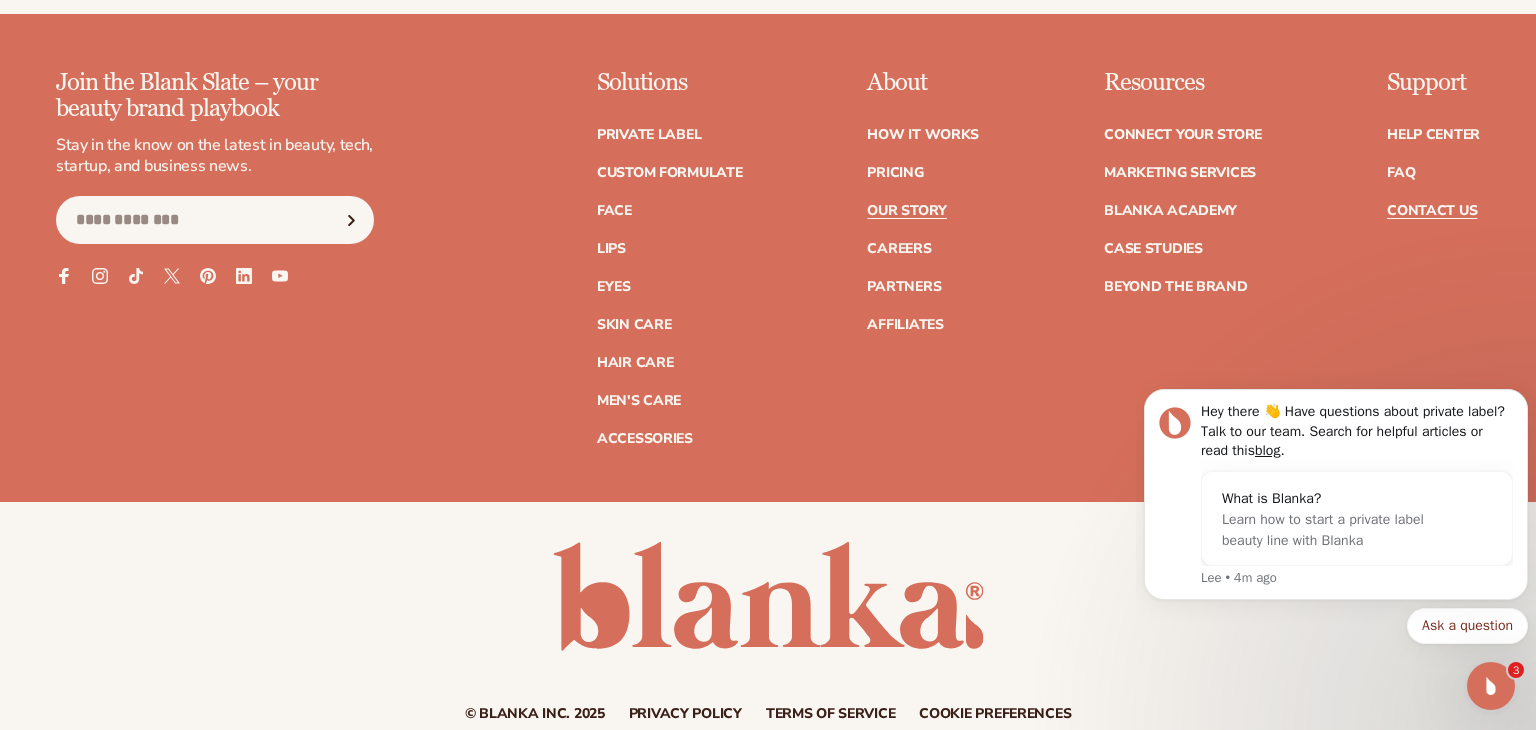 click on "Our Story" at bounding box center (906, 211) 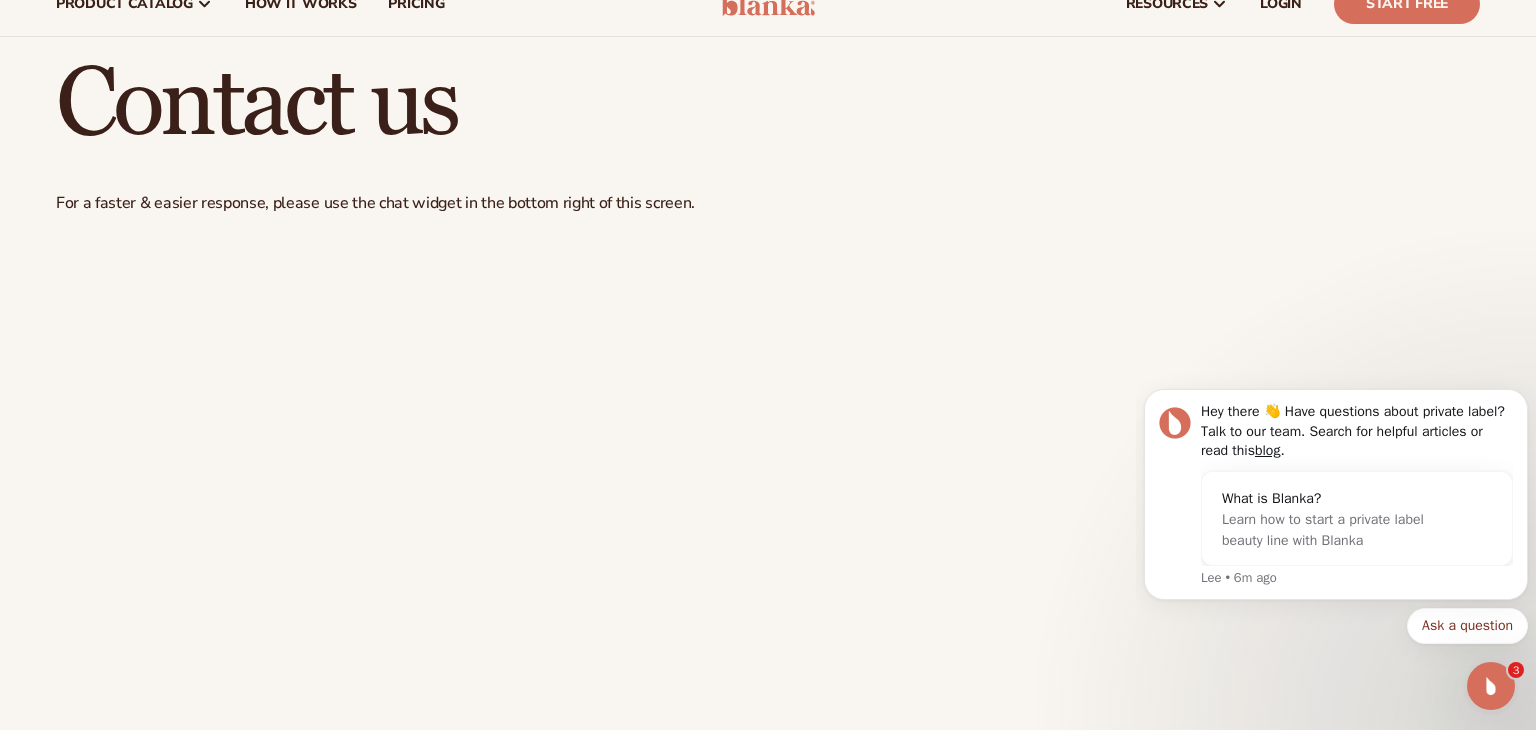 scroll, scrollTop: 0, scrollLeft: 0, axis: both 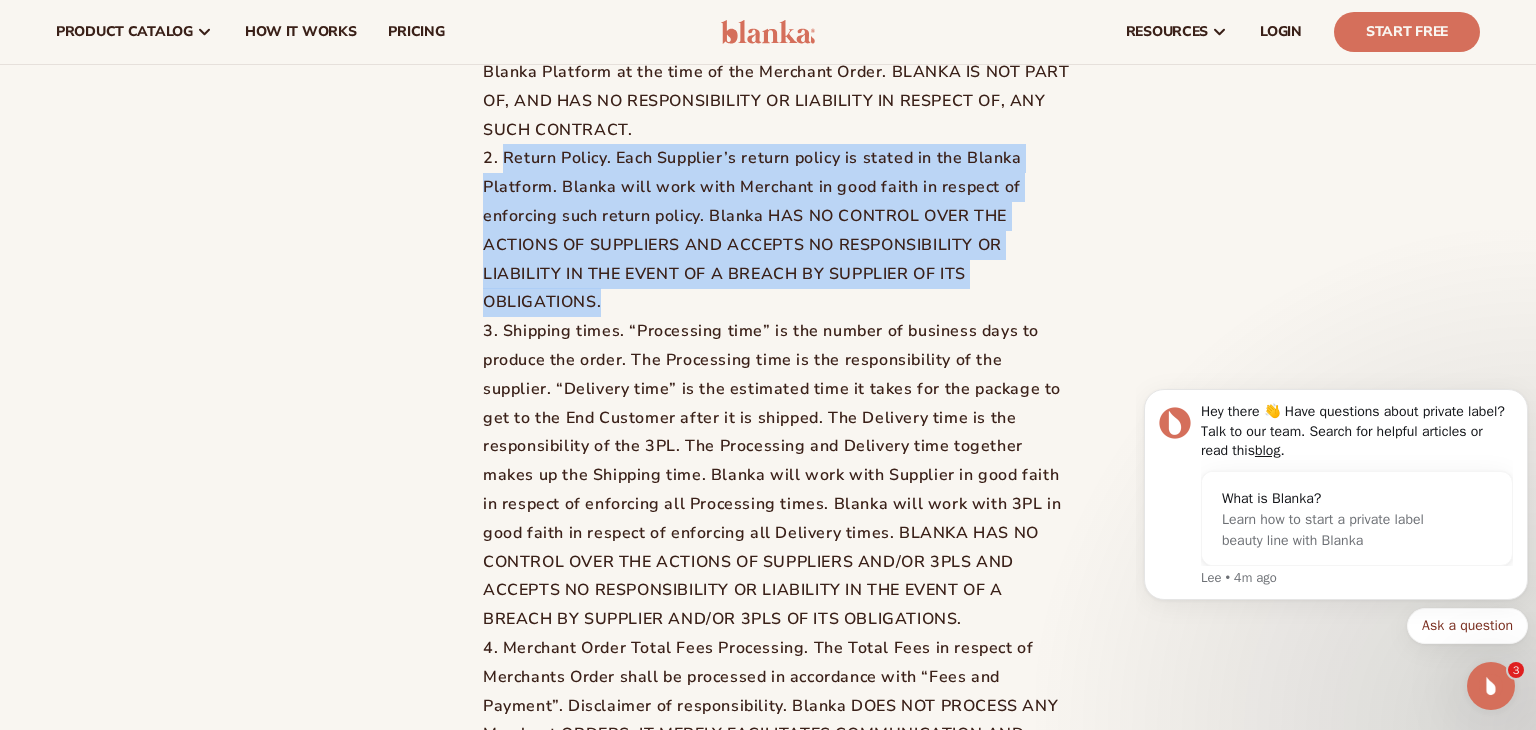 drag, startPoint x: 626, startPoint y: 384, endPoint x: 487, endPoint y: 250, distance: 193.07253 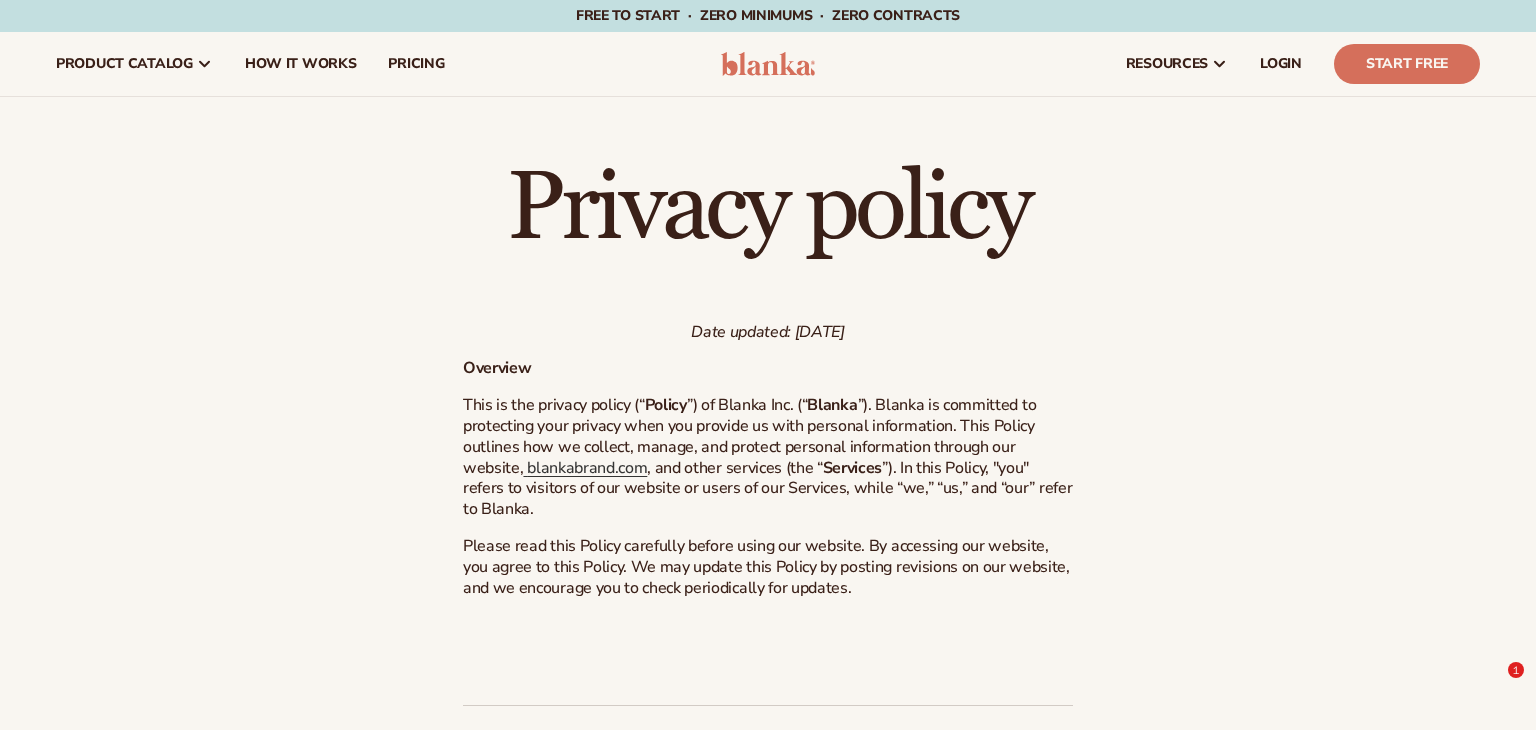 scroll, scrollTop: 0, scrollLeft: 0, axis: both 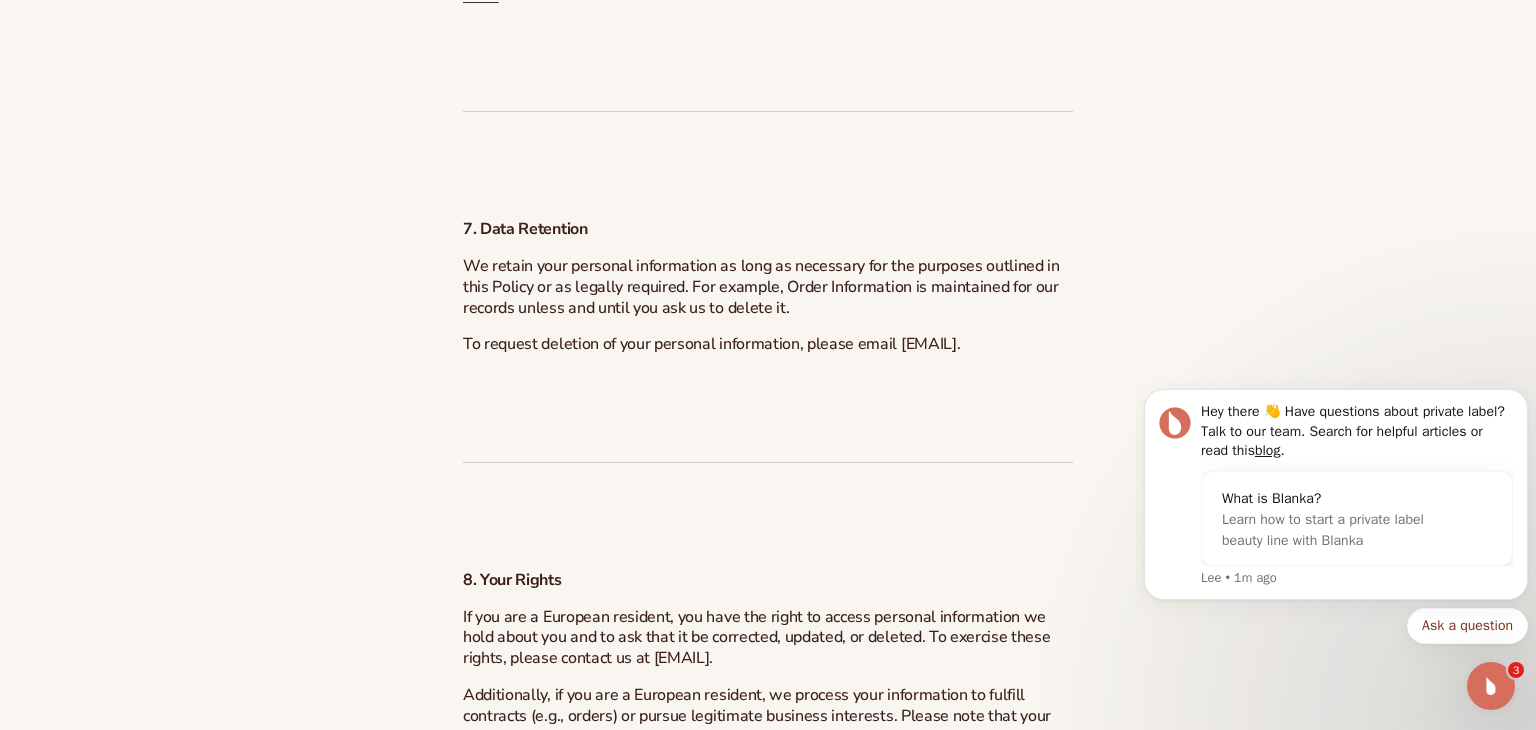 click on "To request deletion of your personal information, please email [EMAIL]." at bounding box center (711, 344) 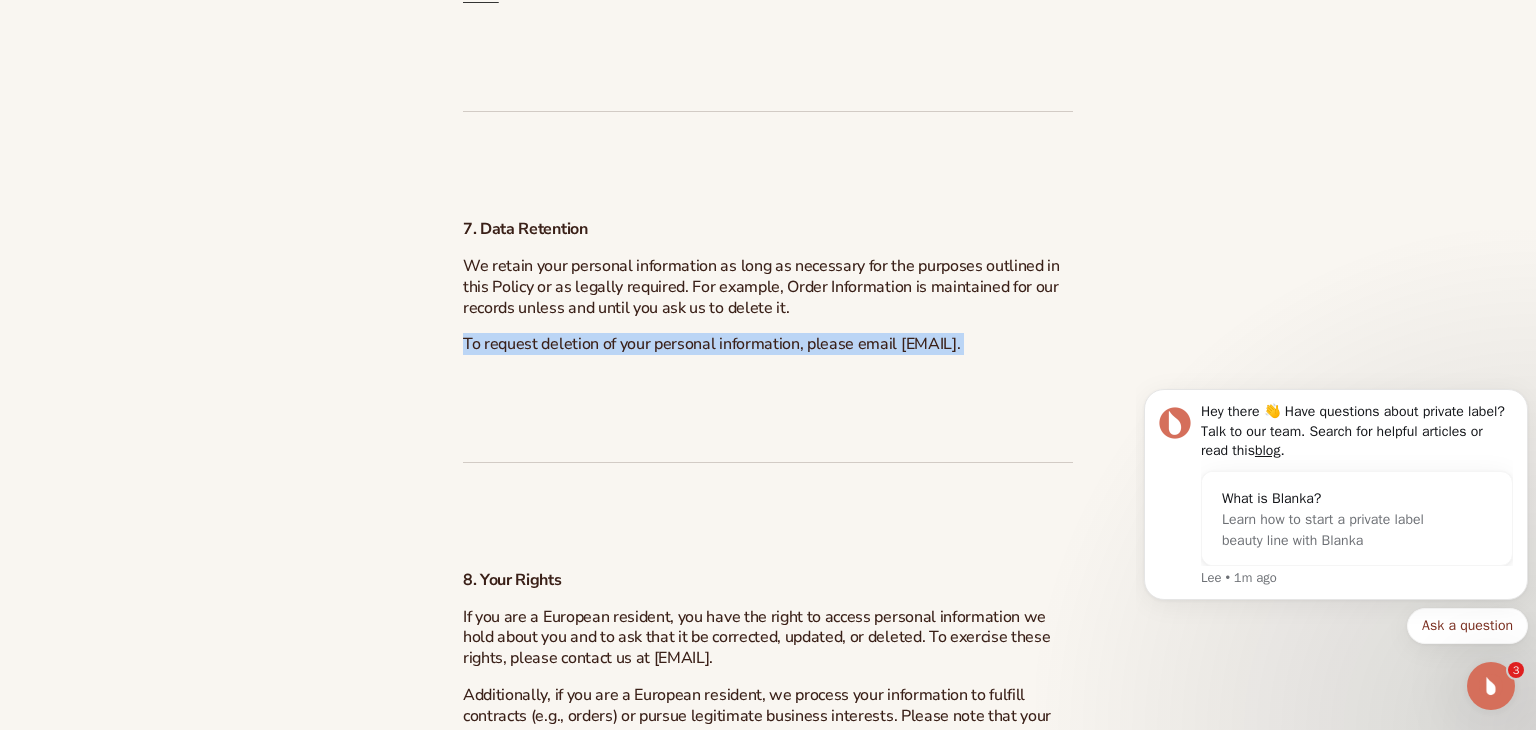 click on "To request deletion of your personal information, please email [EMAIL]." at bounding box center [711, 344] 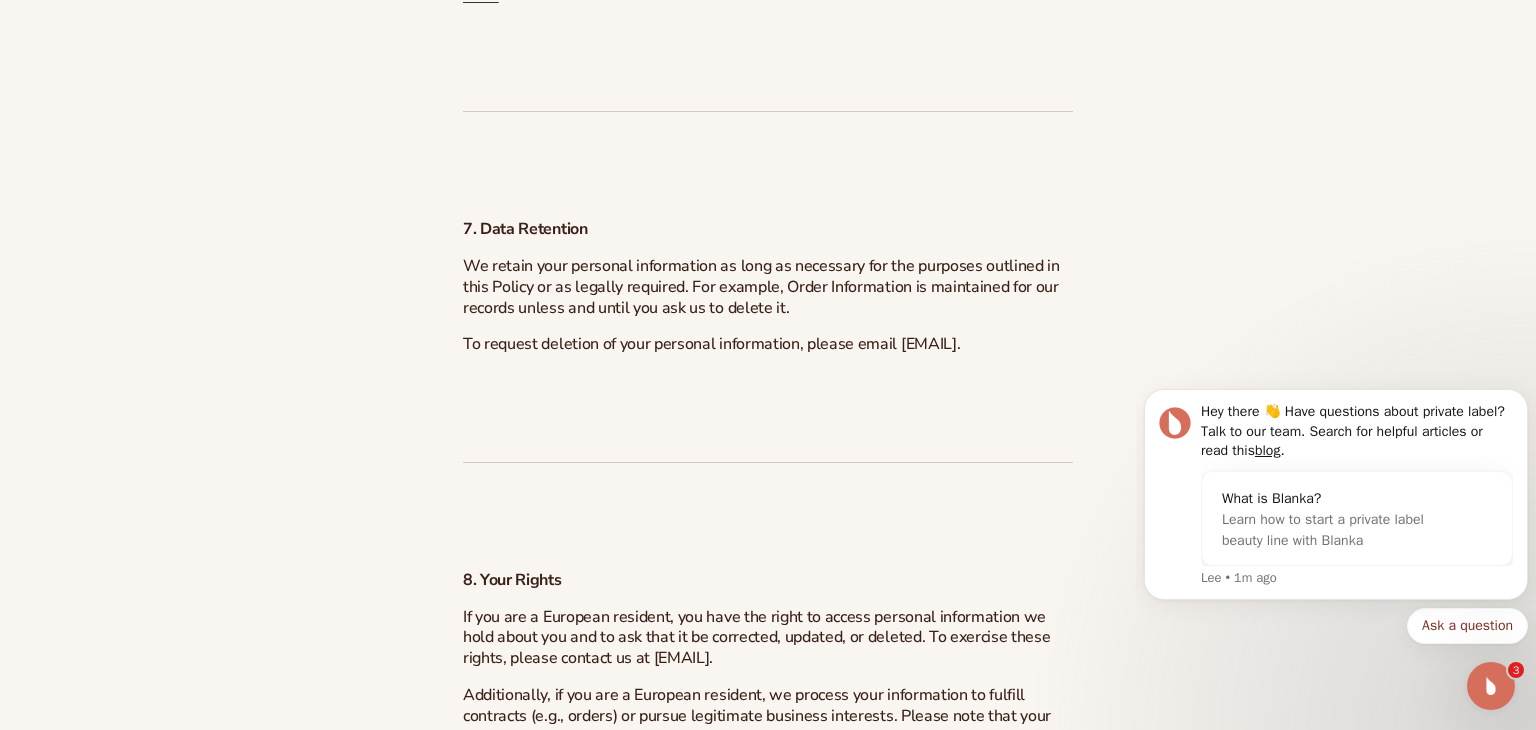 drag, startPoint x: 479, startPoint y: 369, endPoint x: 642, endPoint y: 363, distance: 163.1104 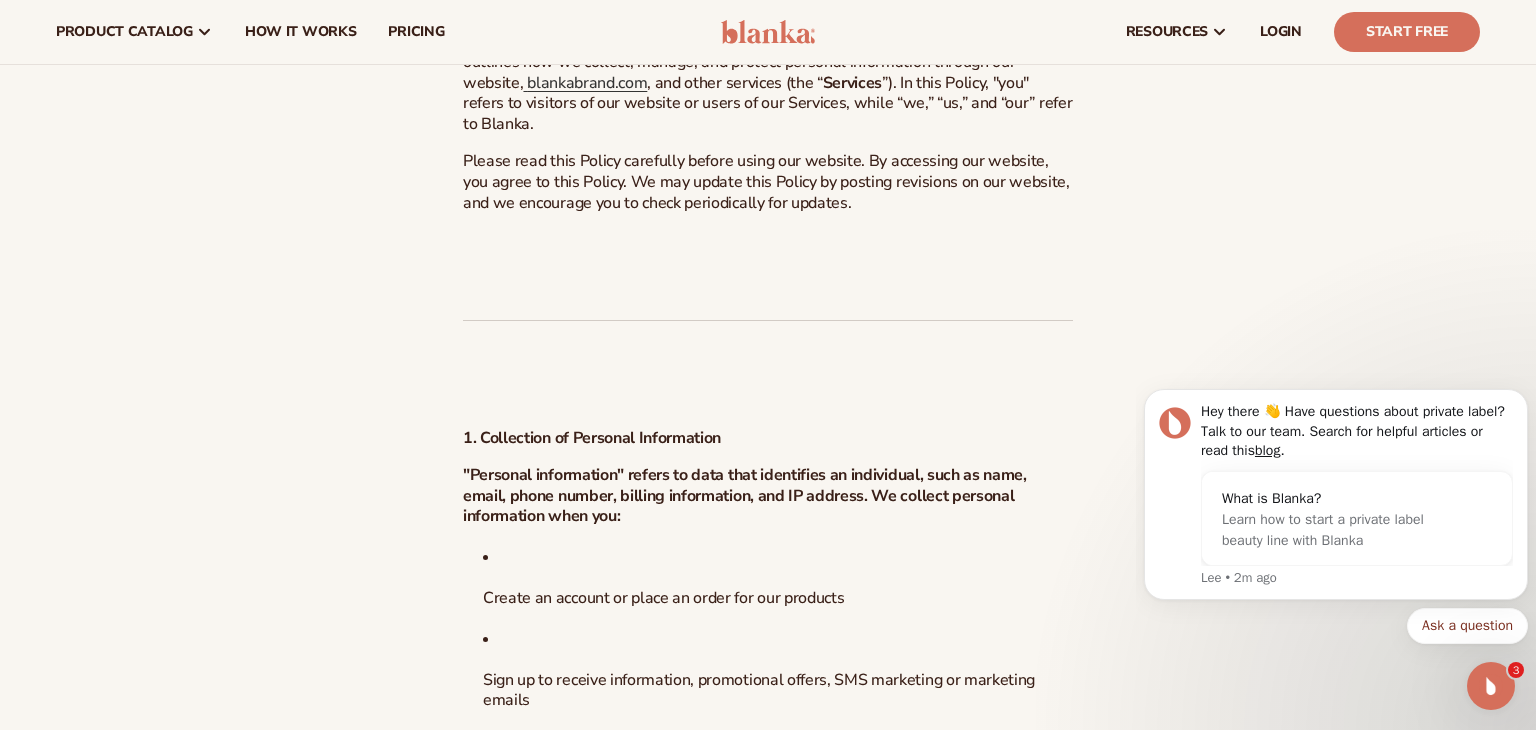 scroll, scrollTop: 0, scrollLeft: 0, axis: both 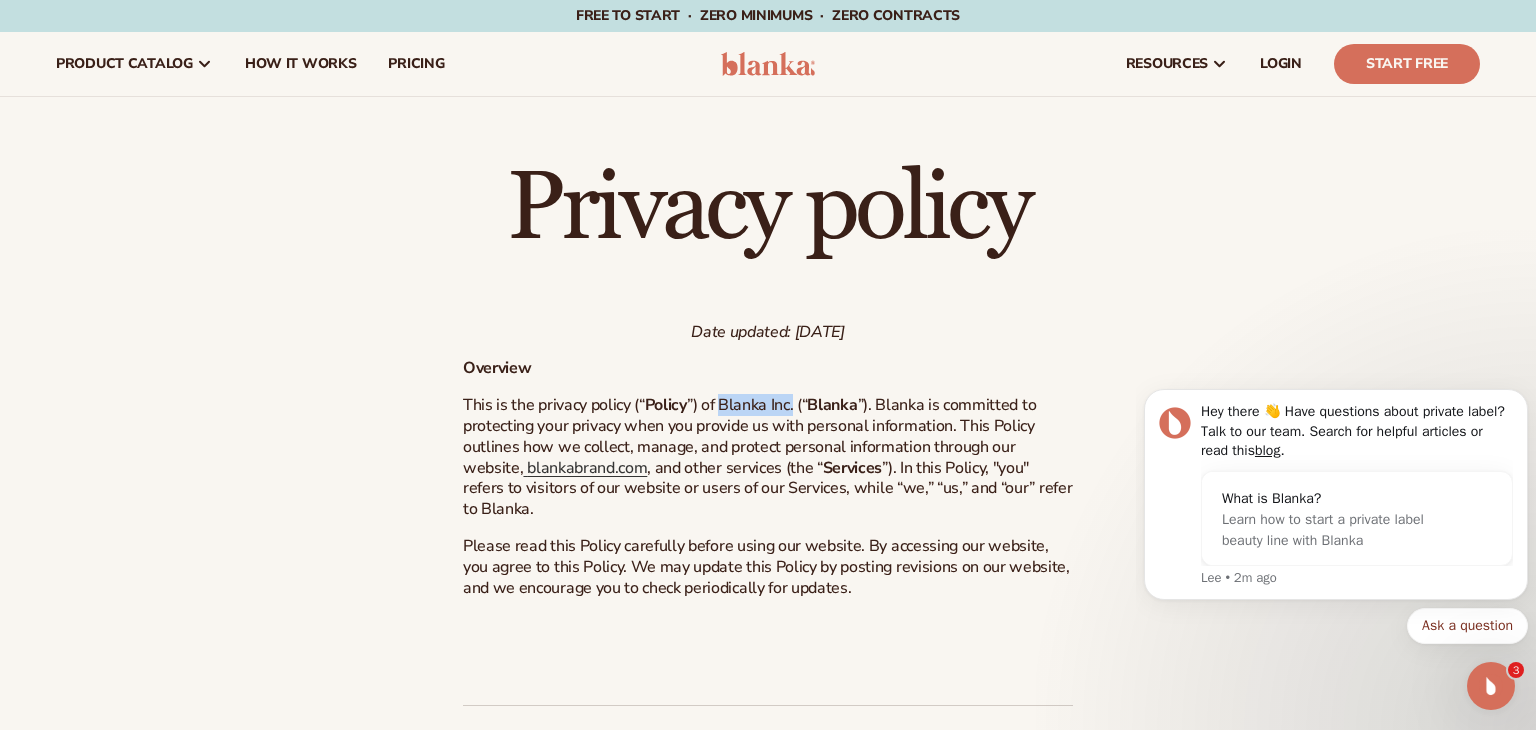 drag, startPoint x: 733, startPoint y: 398, endPoint x: 809, endPoint y: 401, distance: 76.05919 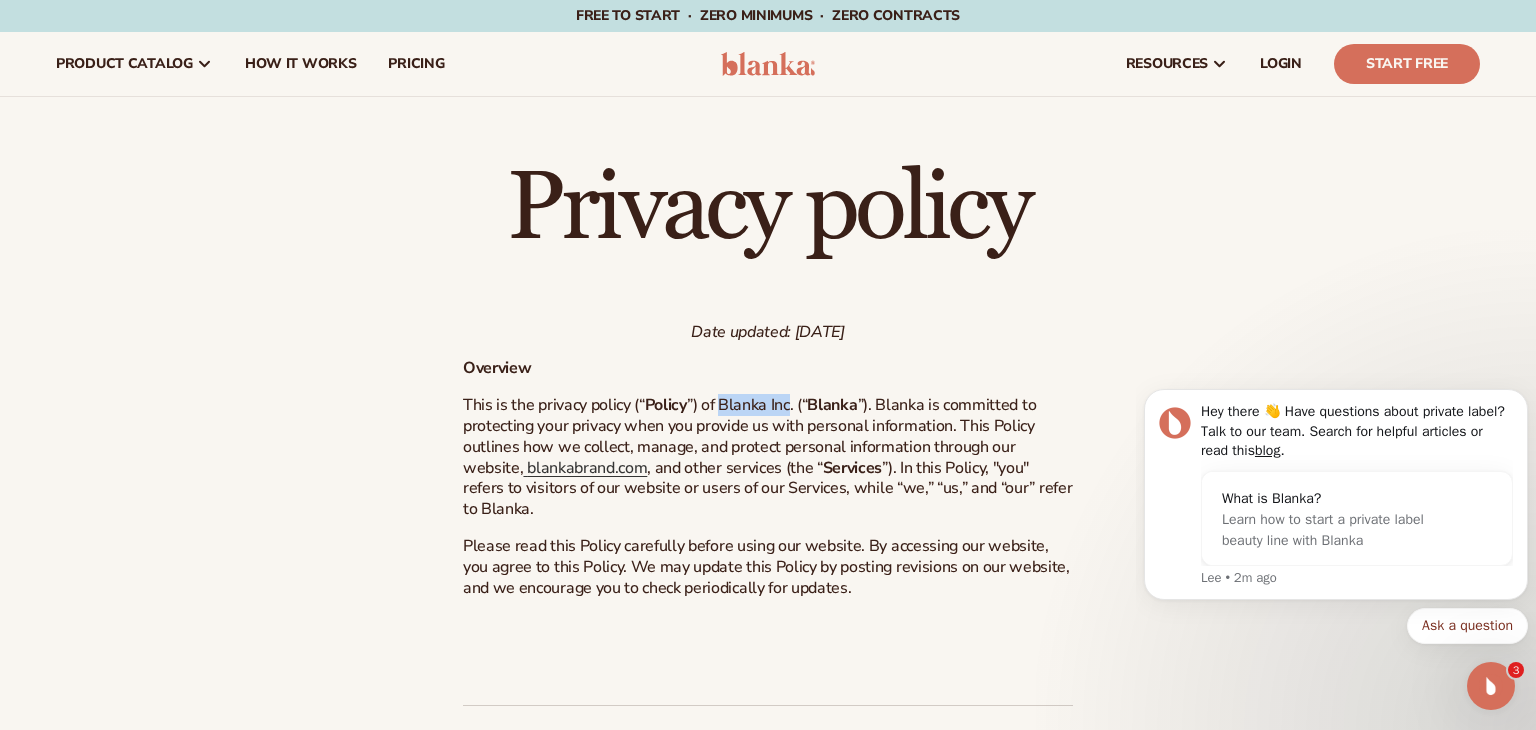 drag, startPoint x: 735, startPoint y: 404, endPoint x: 803, endPoint y: 402, distance: 68.0294 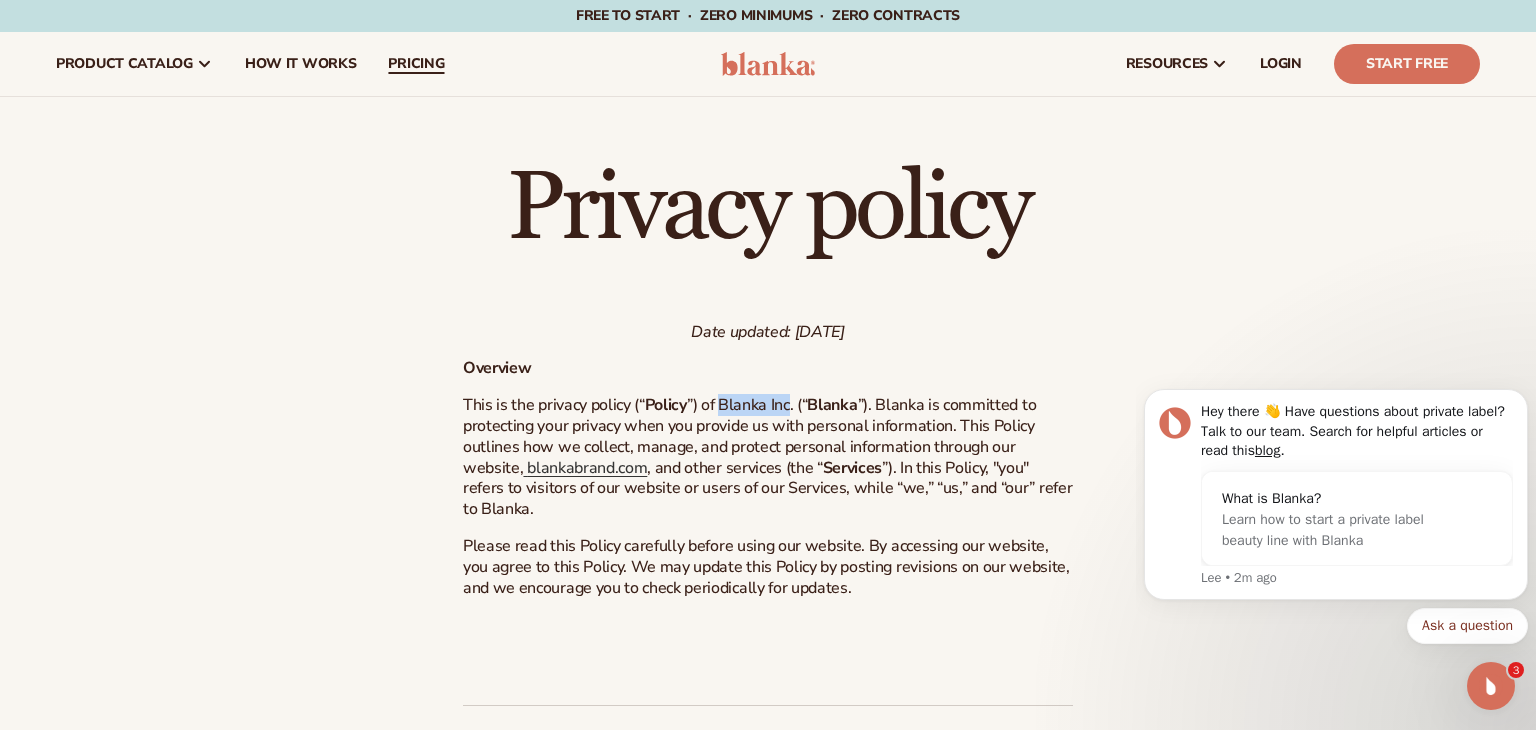copy on "Blanka Inc" 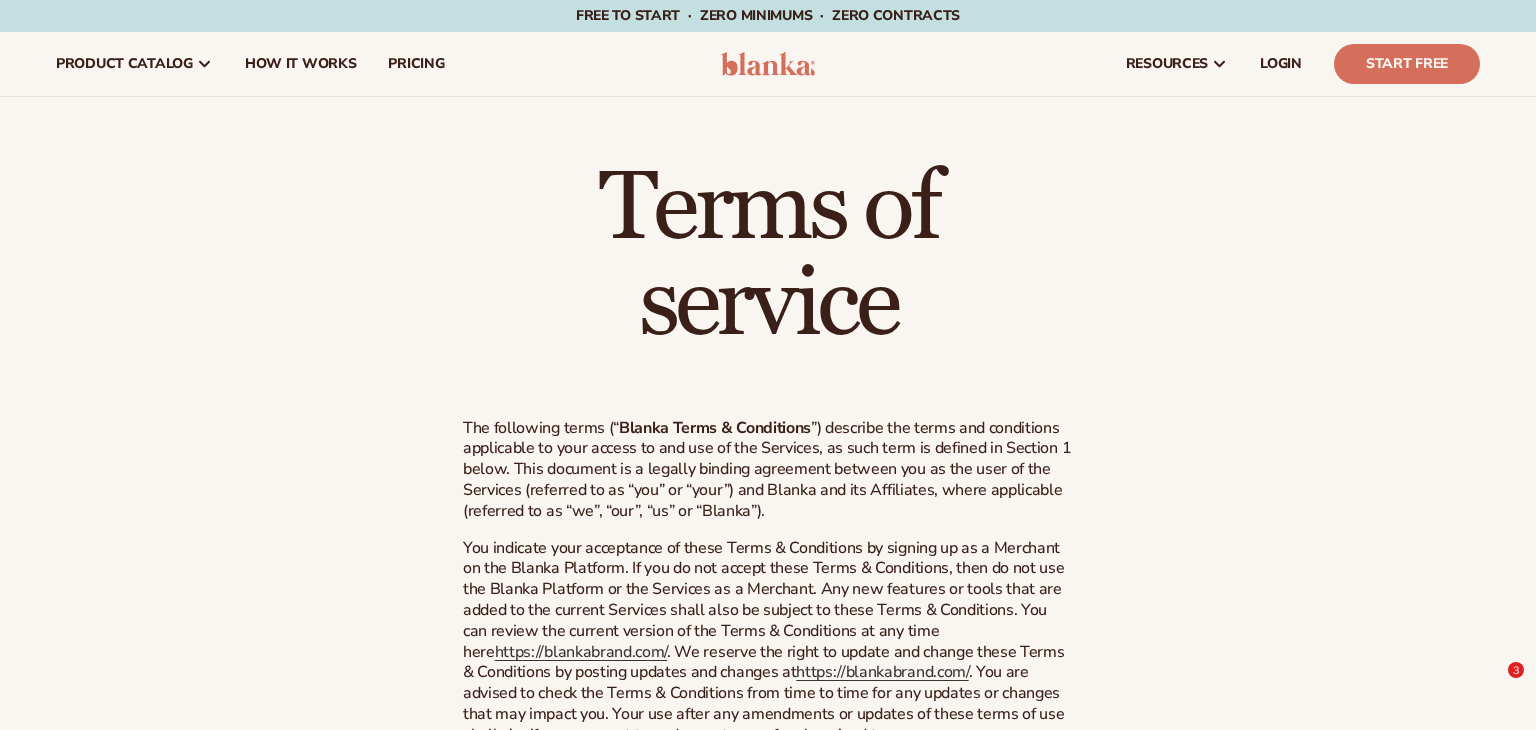 scroll, scrollTop: 0, scrollLeft: 0, axis: both 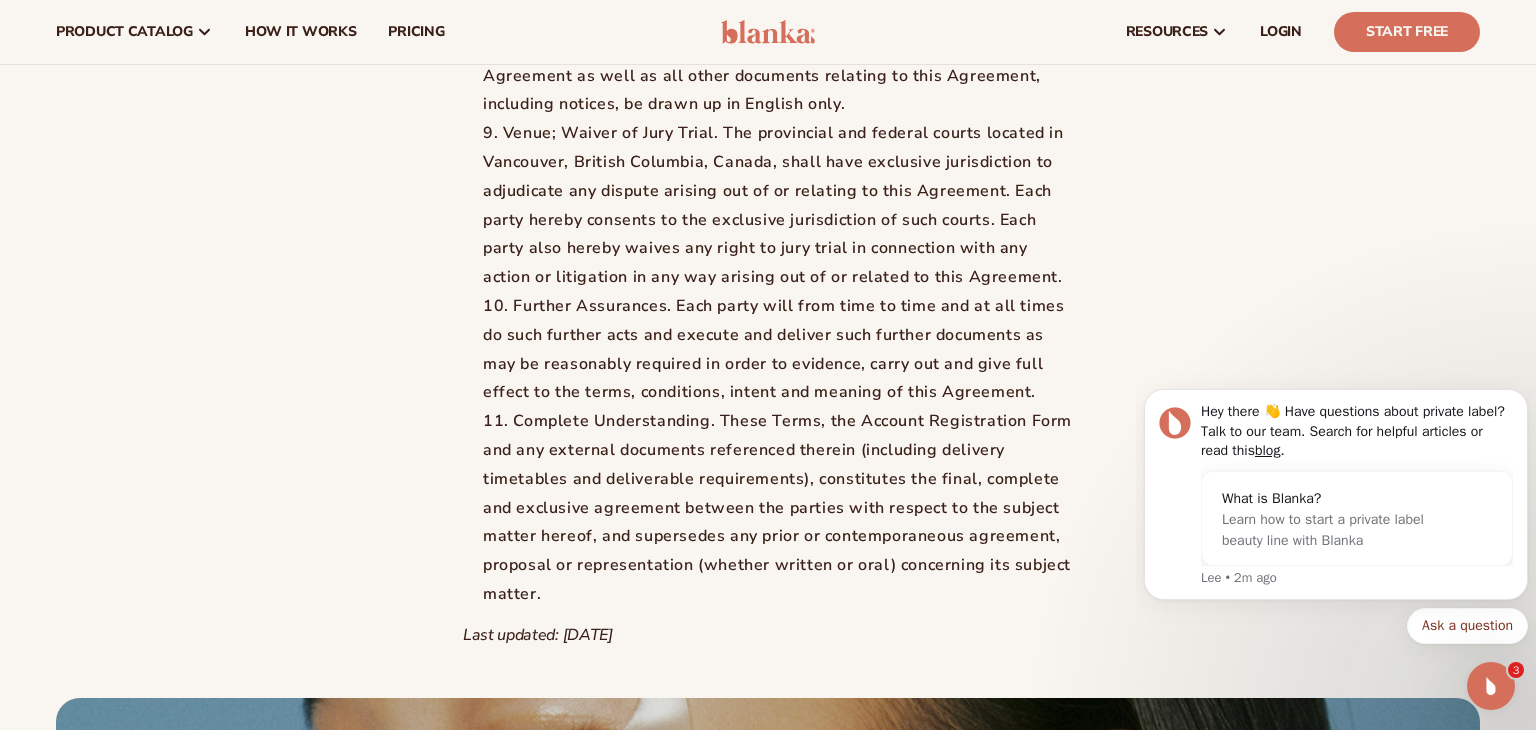 click on "Governing Law. This Agreement shall be governed by the laws of the Province of British Columbia, Canada, without regard to its conflict of law principles. No choice of laws rules of any jurisdiction shall apply to this Agreement. The application of the United Nations Convention on Contracts for the International Sale of Goods to this Agreement is expressly excluded. The parties confirm that it is their wish that this Agreement as well as all other documents relating to this Agreement, including notices, be drawn up in English only." at bounding box center [778, 4] 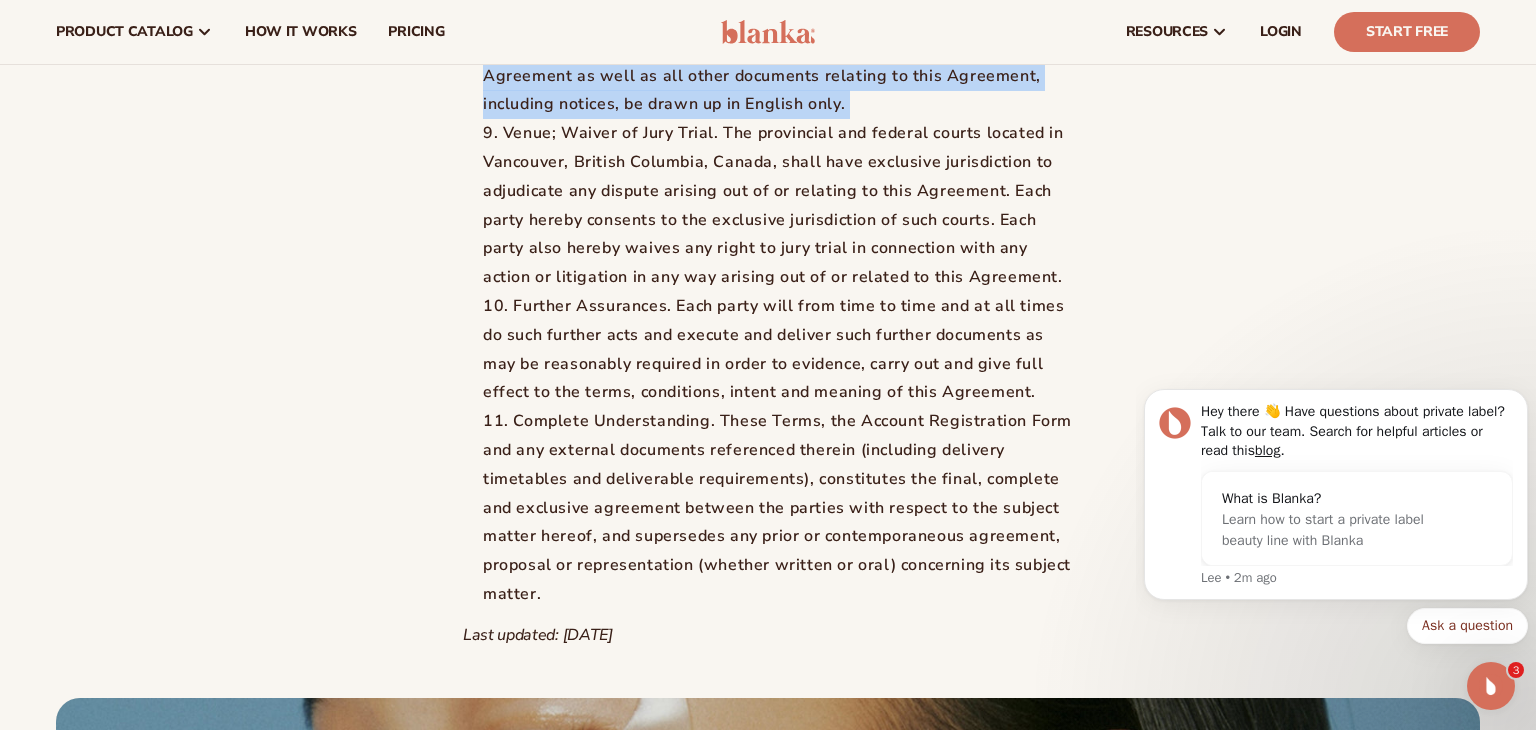 click on "Governing Law. This Agreement shall be governed by the laws of the Province of British Columbia, Canada, without regard to its conflict of law principles. No choice of laws rules of any jurisdiction shall apply to this Agreement. The application of the United Nations Convention on Contracts for the International Sale of Goods to this Agreement is expressly excluded. The parties confirm that it is their wish that this Agreement as well as all other documents relating to this Agreement, including notices, be drawn up in English only." at bounding box center (778, 4) 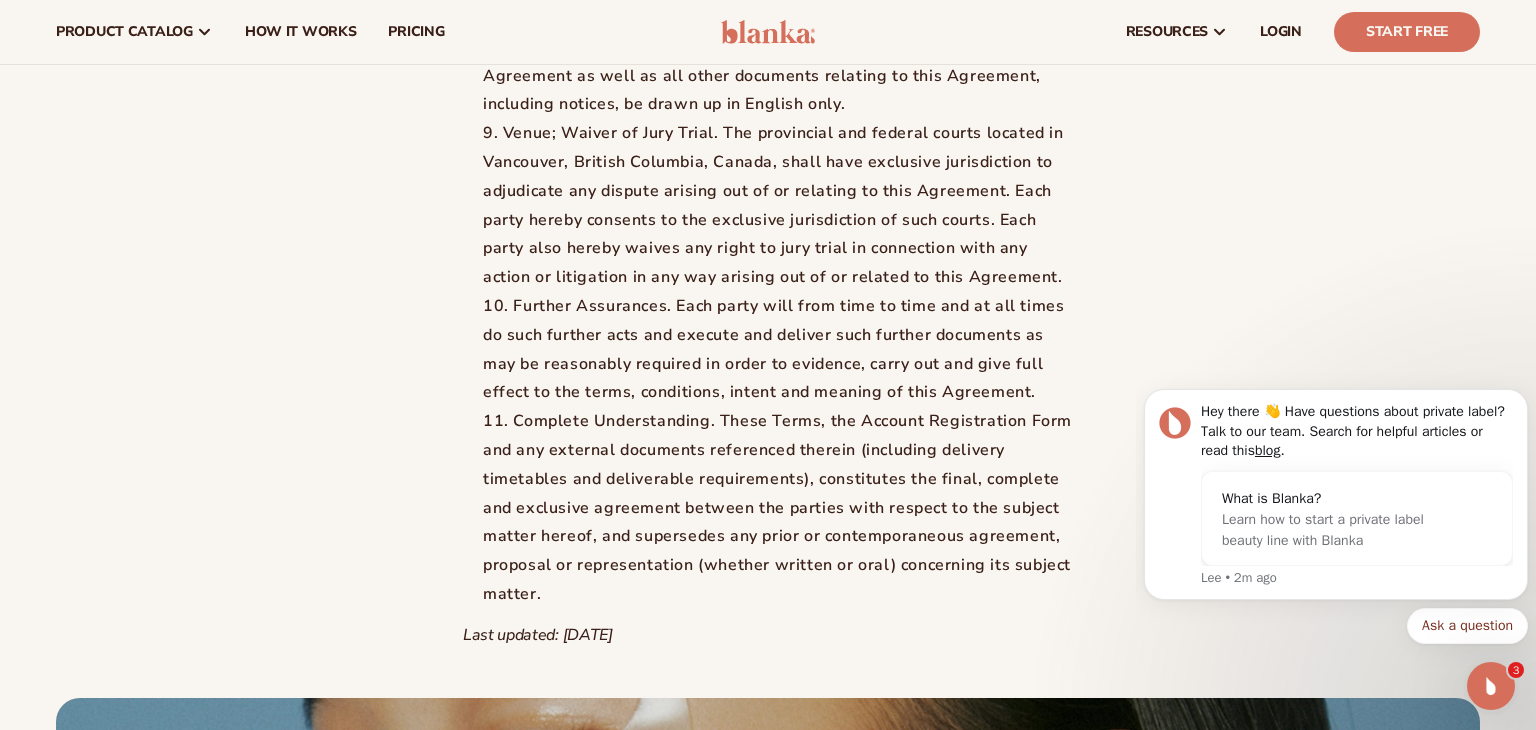 drag, startPoint x: 750, startPoint y: 250, endPoint x: 783, endPoint y: 252, distance: 33.06055 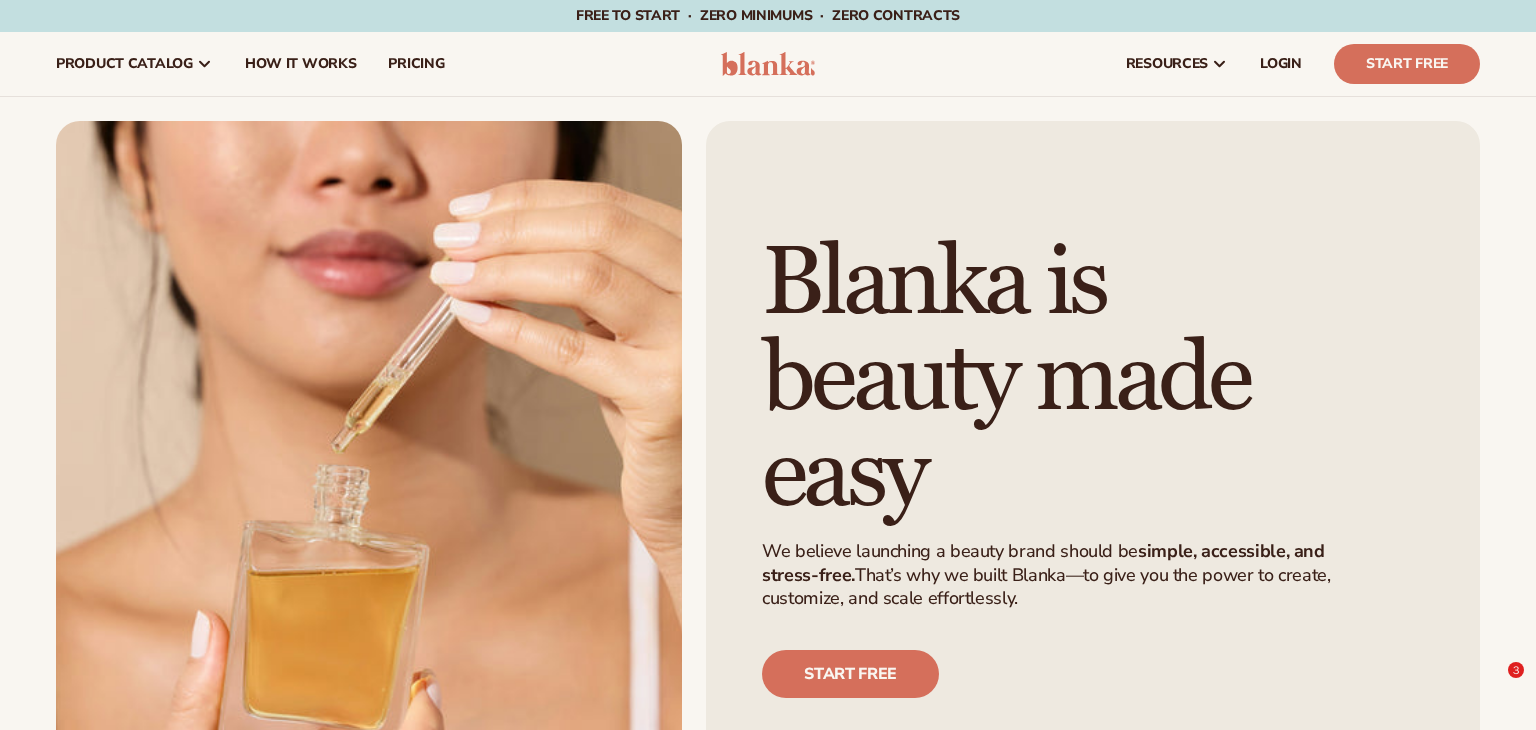 scroll, scrollTop: 0, scrollLeft: 0, axis: both 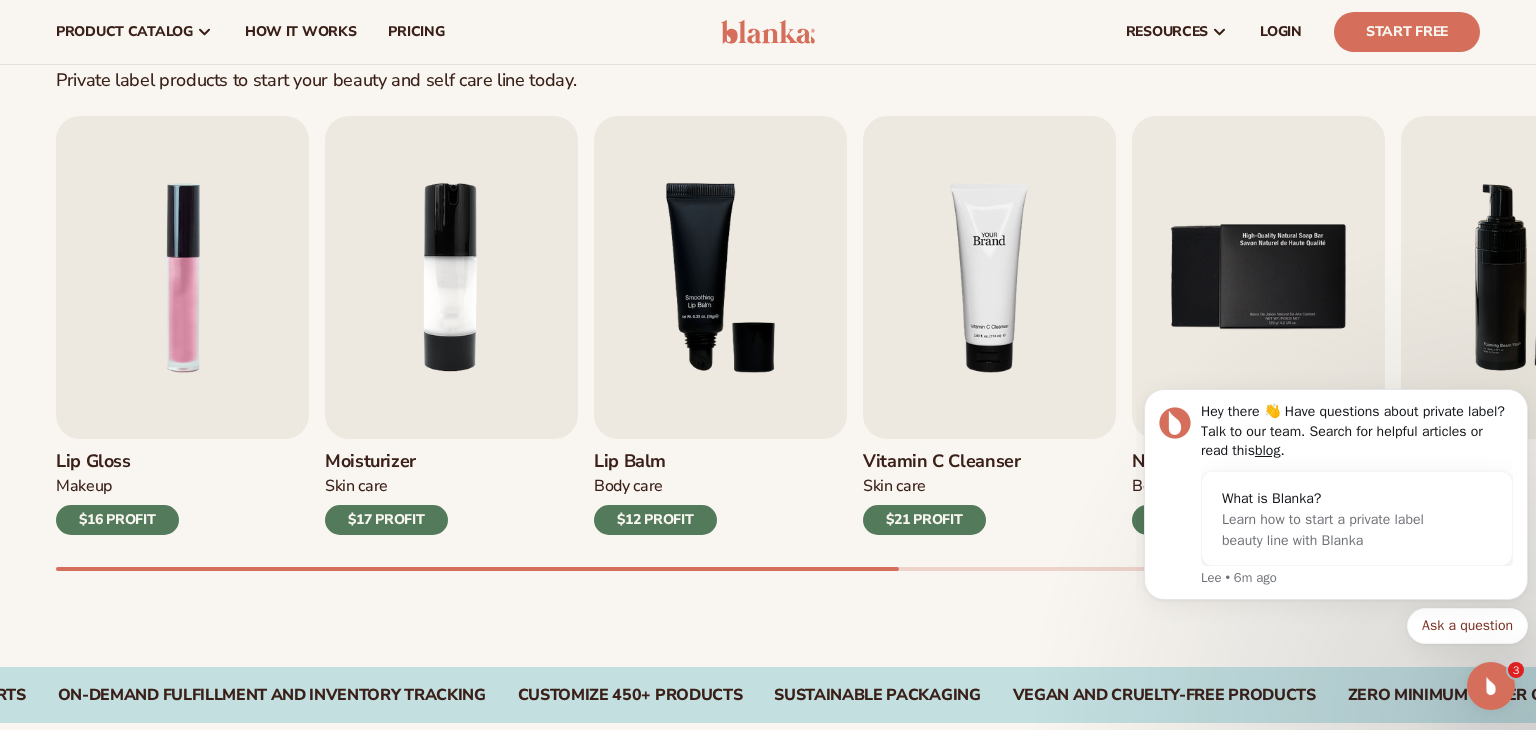 click at bounding box center [989, 277] 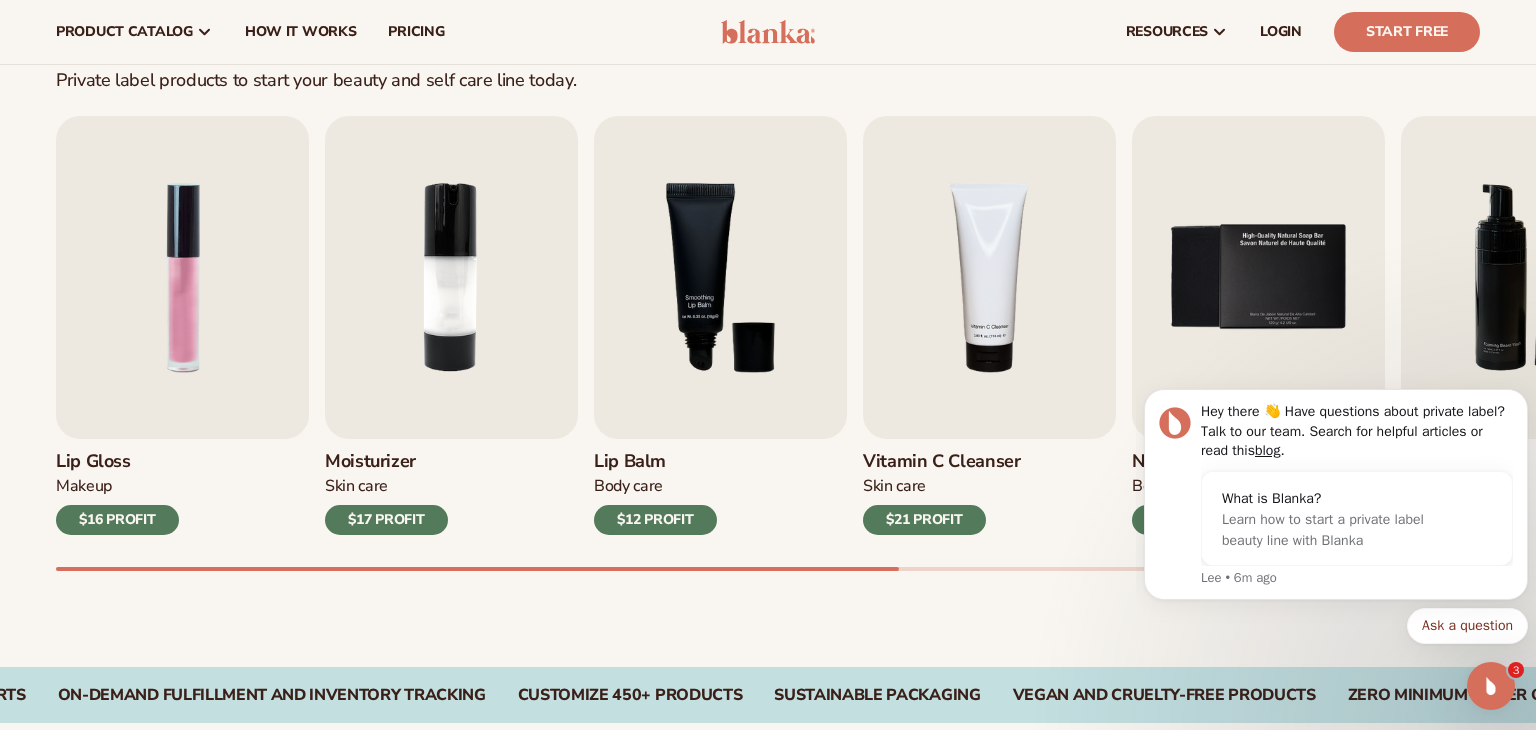 click on "$21 PROFIT" at bounding box center [924, 520] 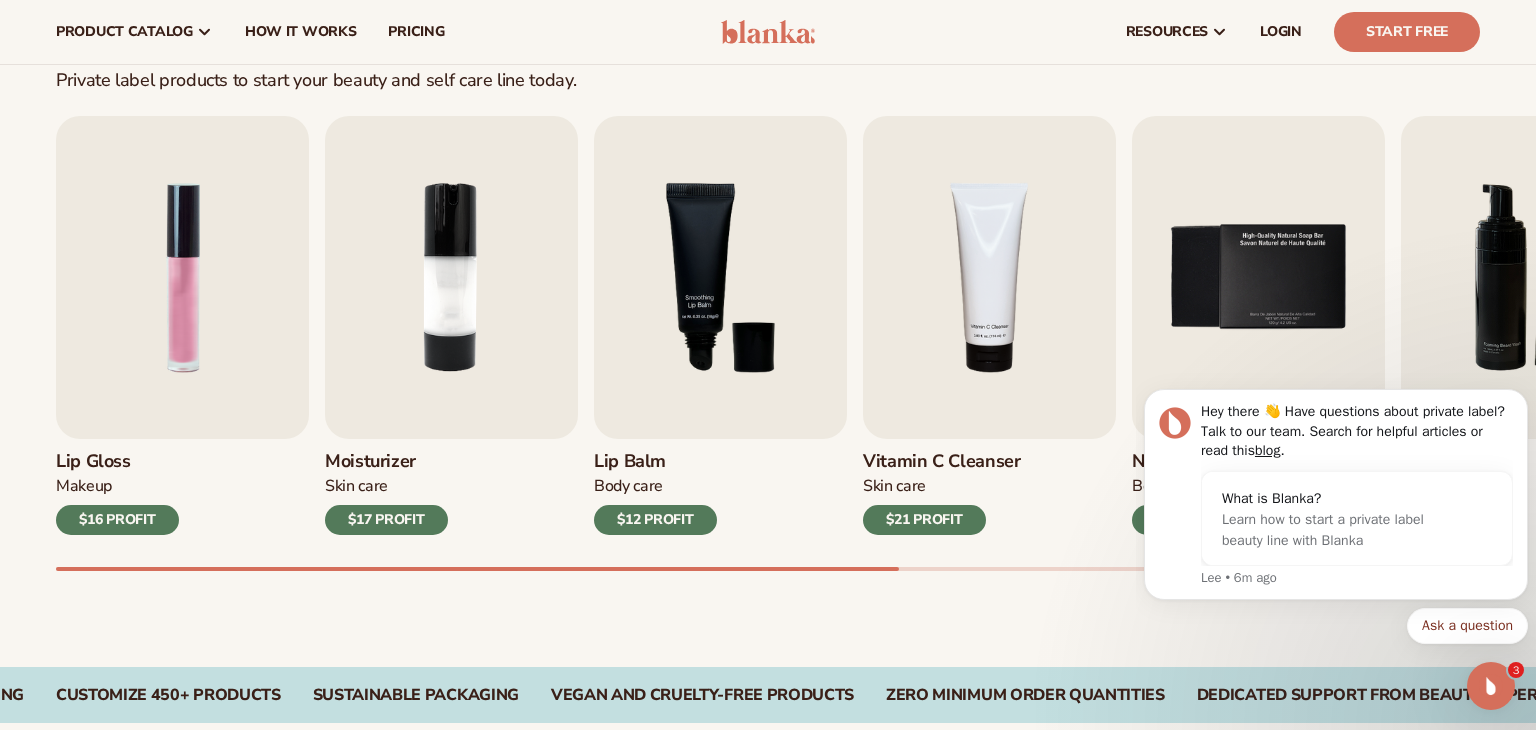 click on "$21 PROFIT" at bounding box center [924, 520] 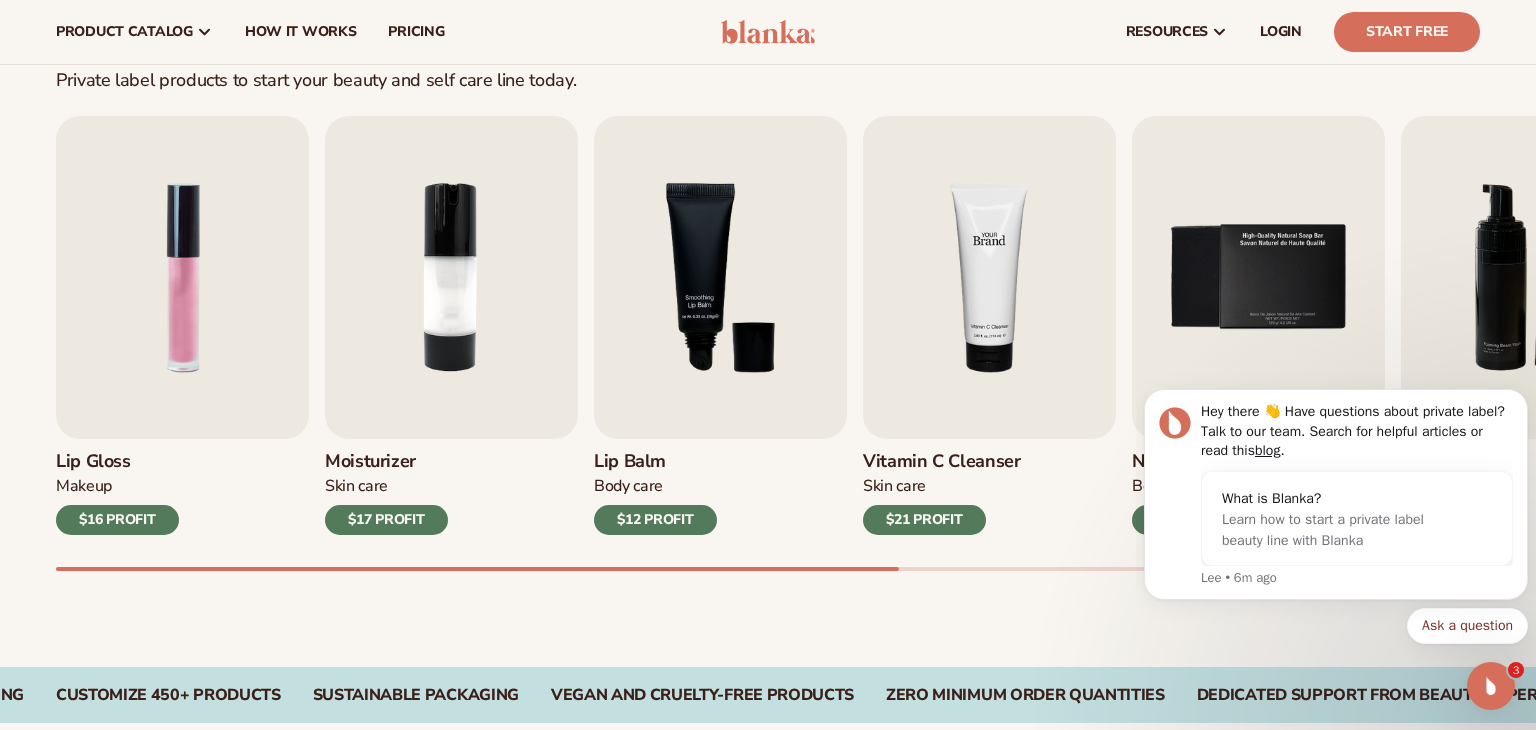 click at bounding box center [989, 277] 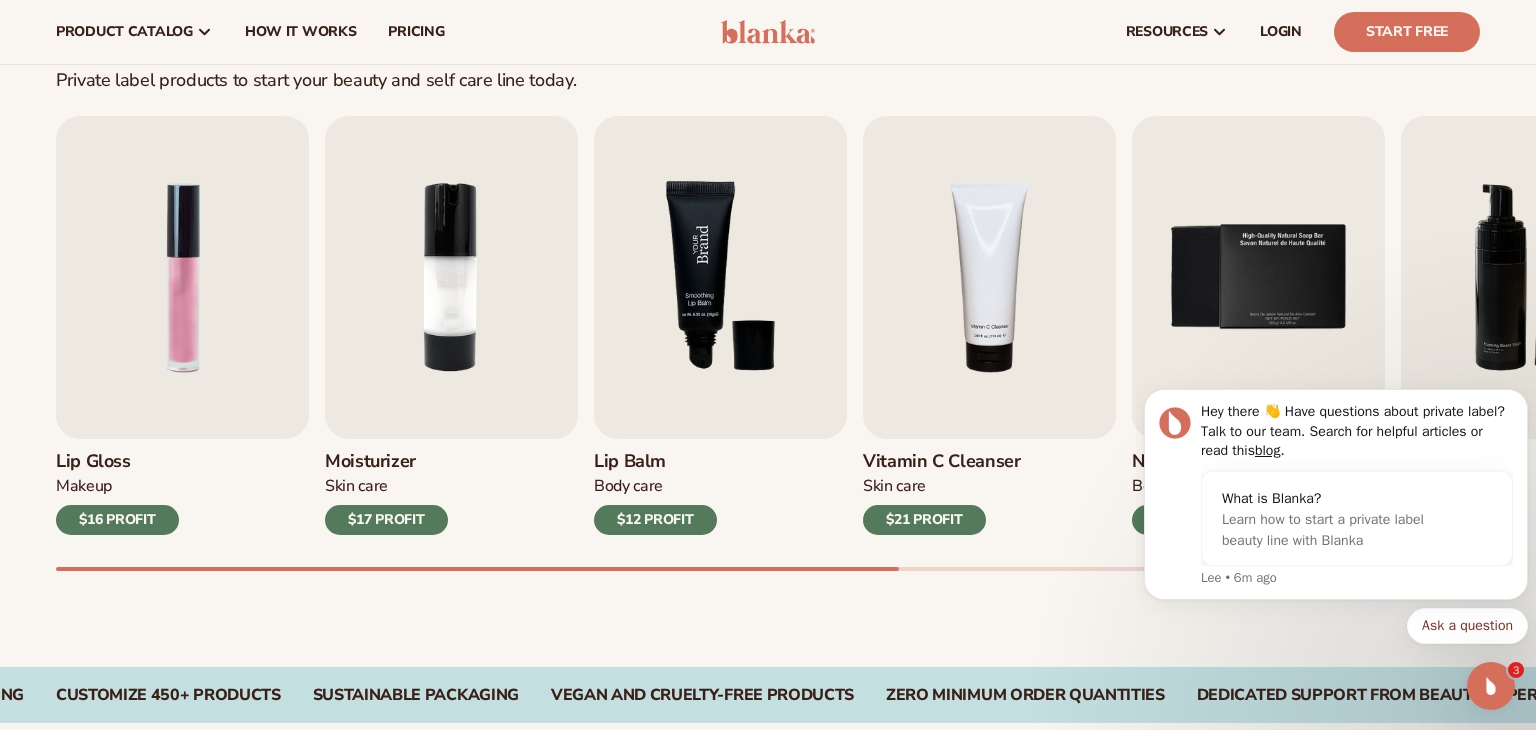 click at bounding box center [720, 277] 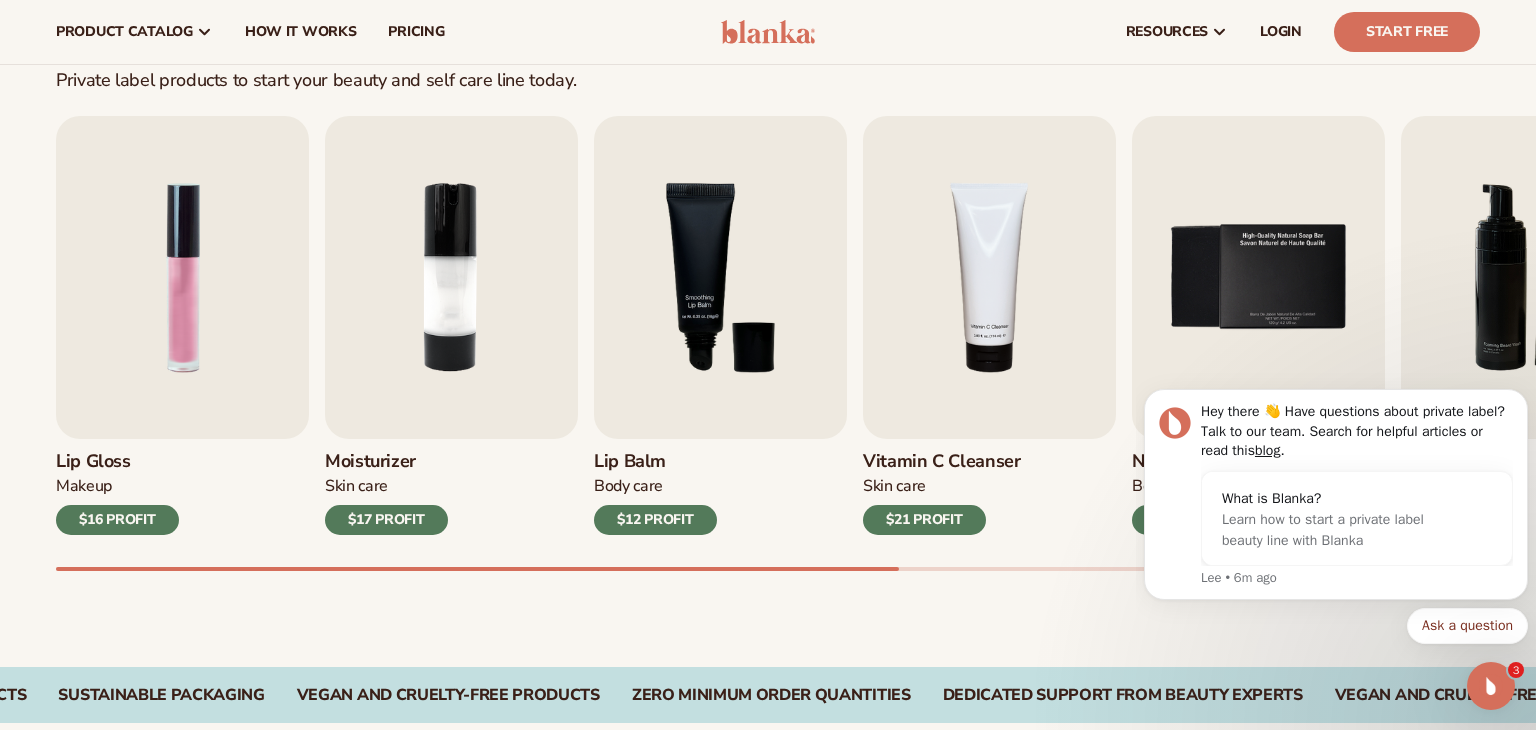 click on "$12 PROFIT" at bounding box center (655, 520) 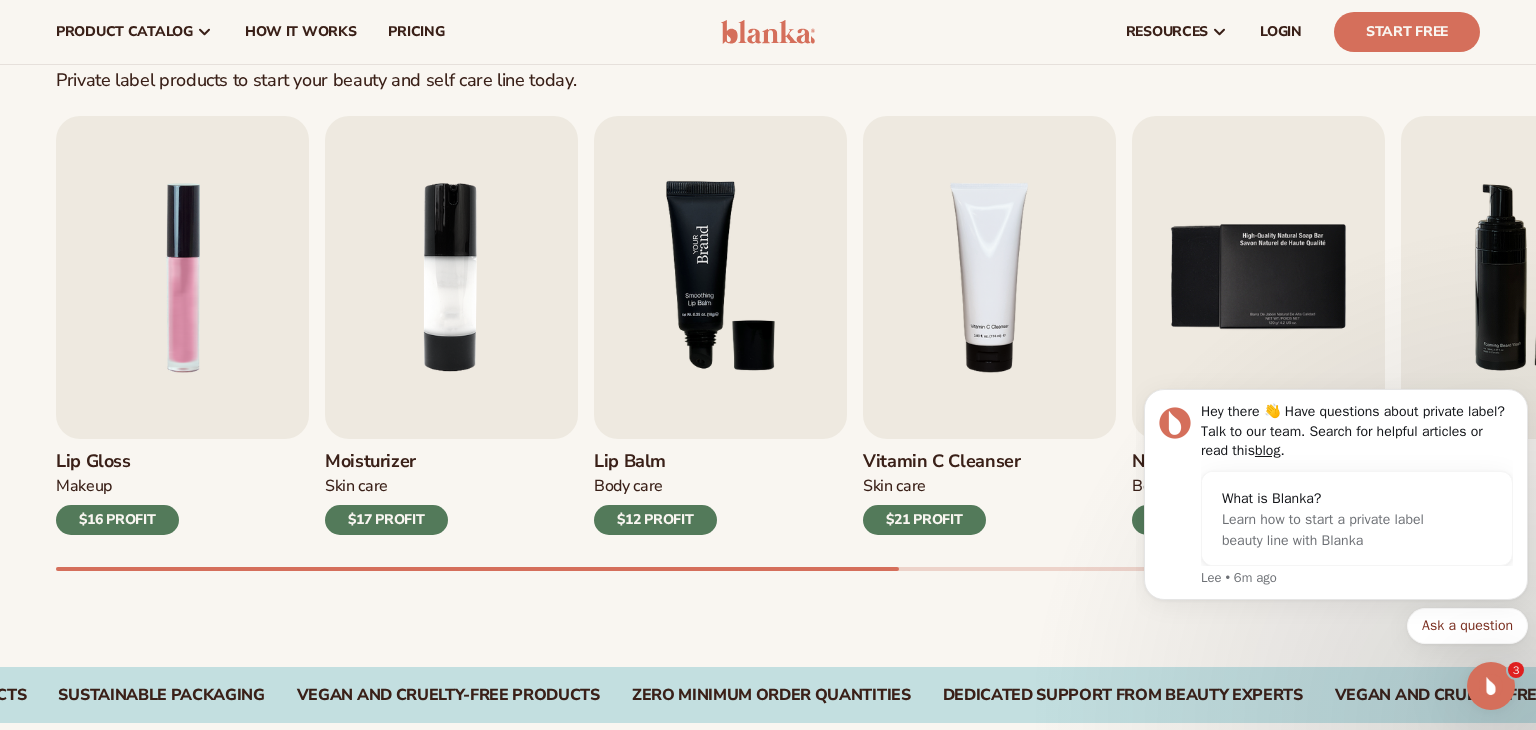 click at bounding box center (720, 277) 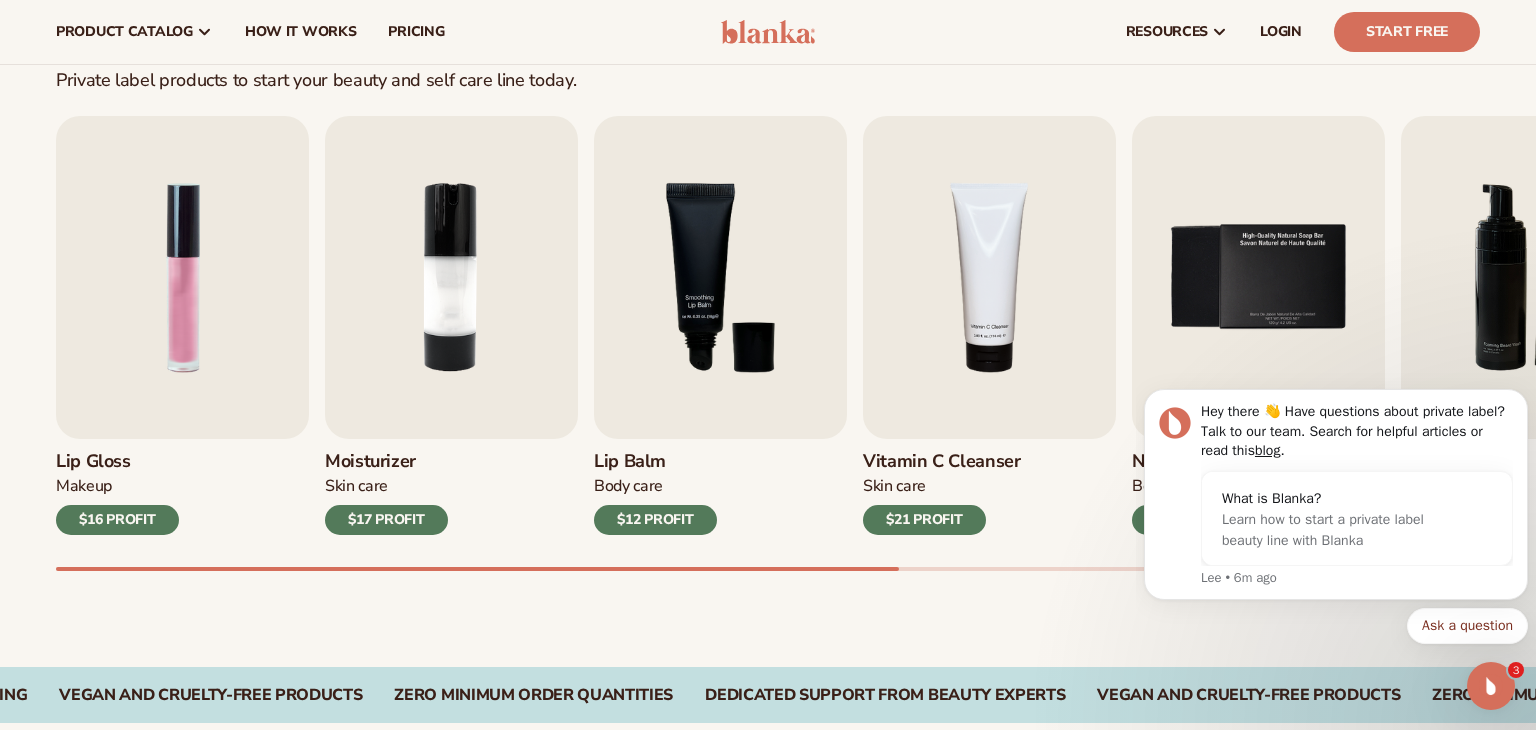 click on "$12 PROFIT" at bounding box center (655, 520) 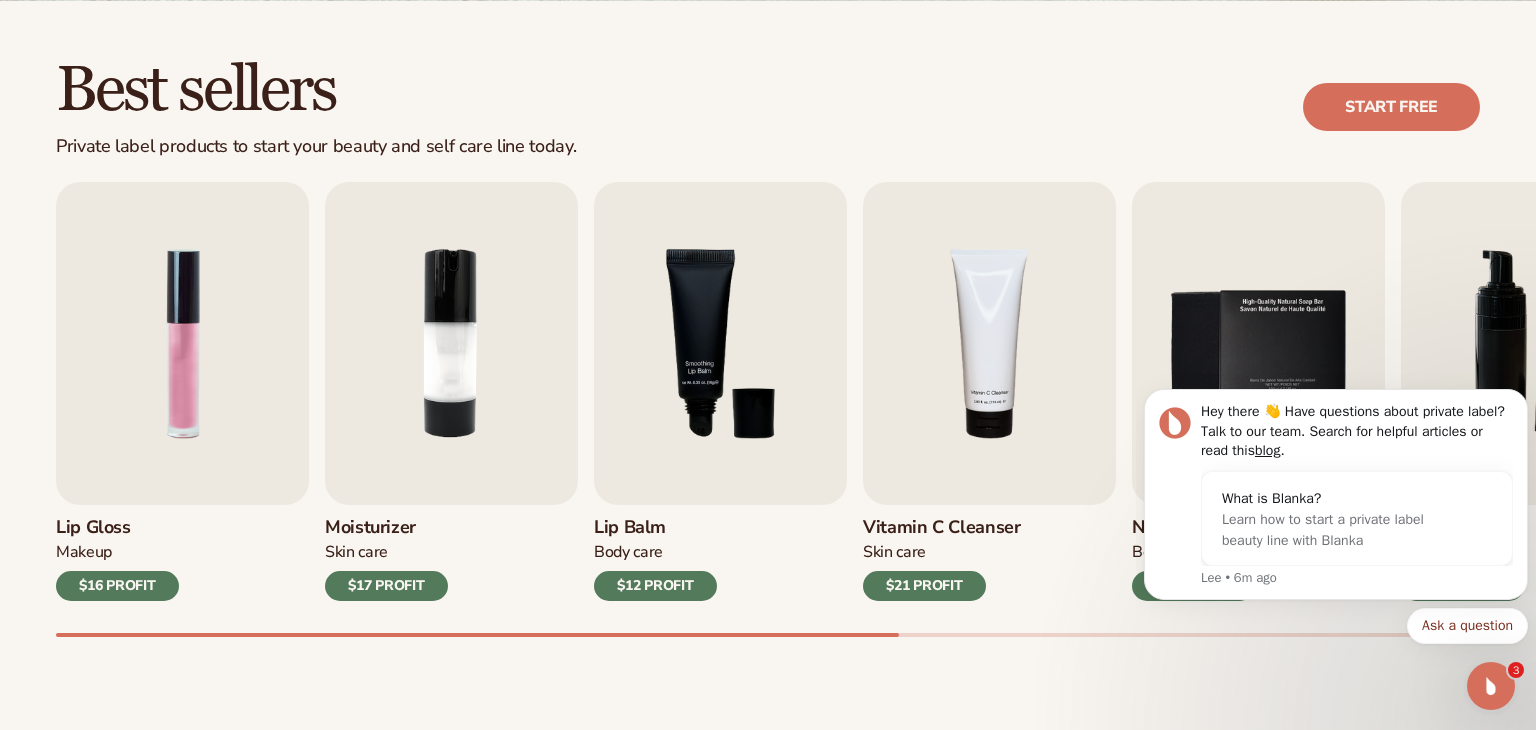 scroll, scrollTop: 0, scrollLeft: 0, axis: both 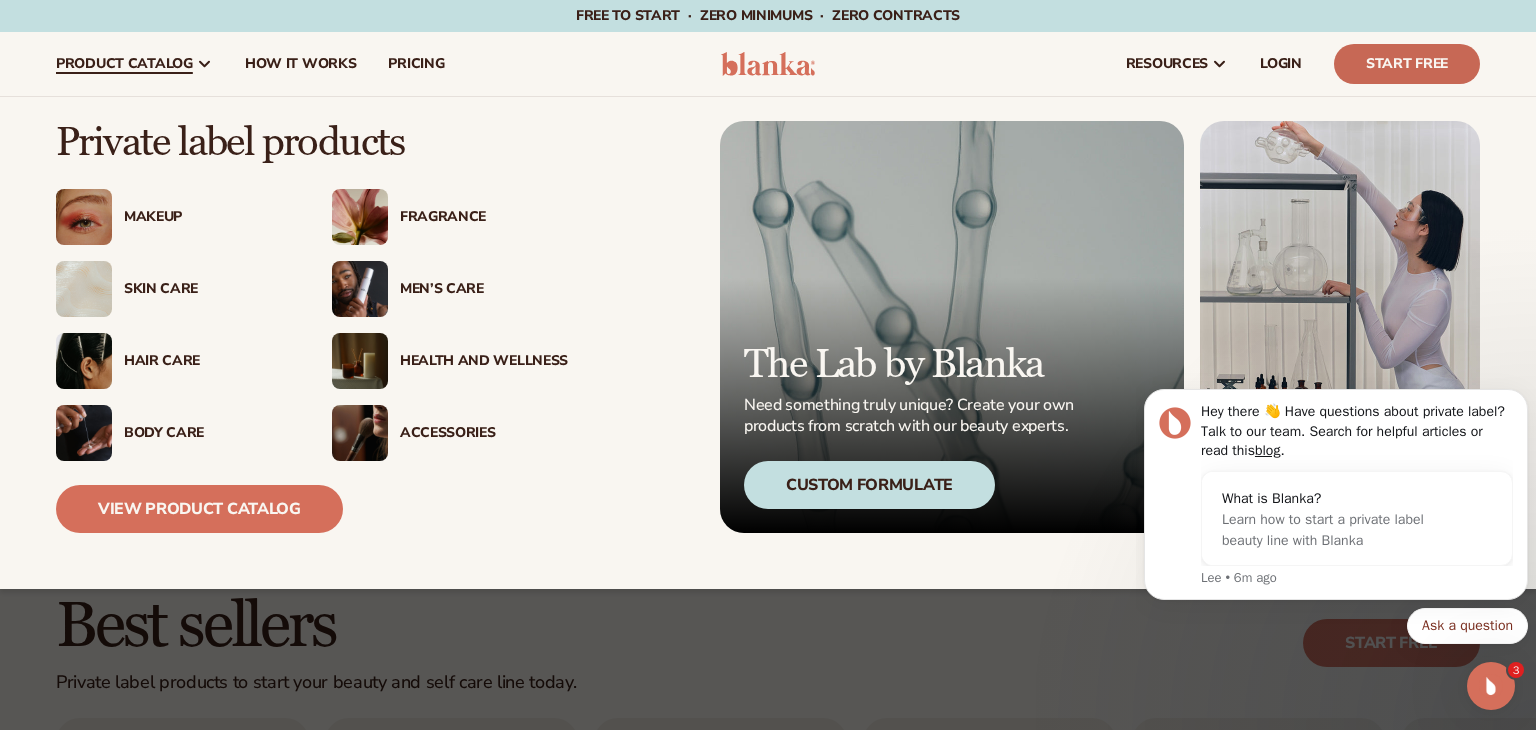 click on "Start Free" at bounding box center (1407, 64) 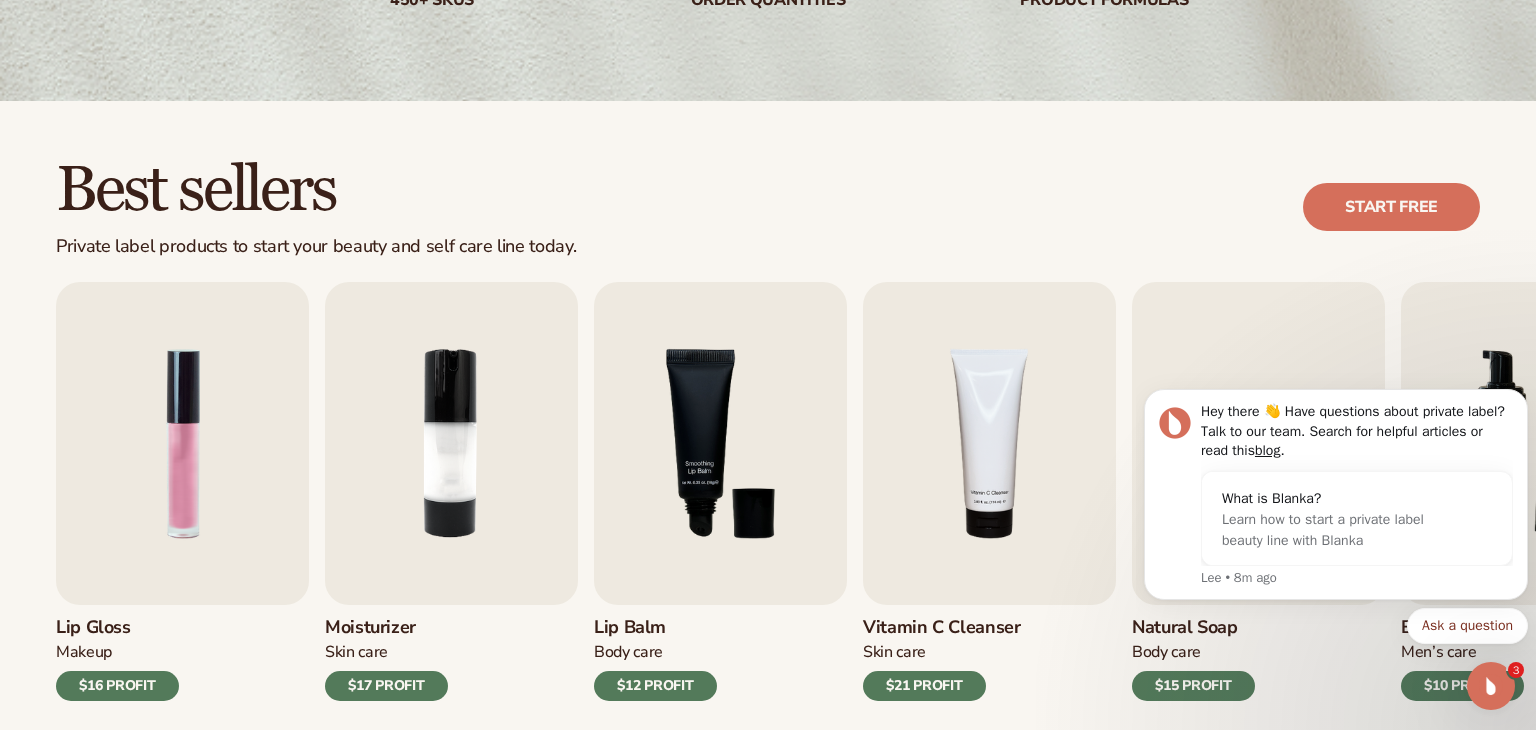 scroll, scrollTop: 437, scrollLeft: 0, axis: vertical 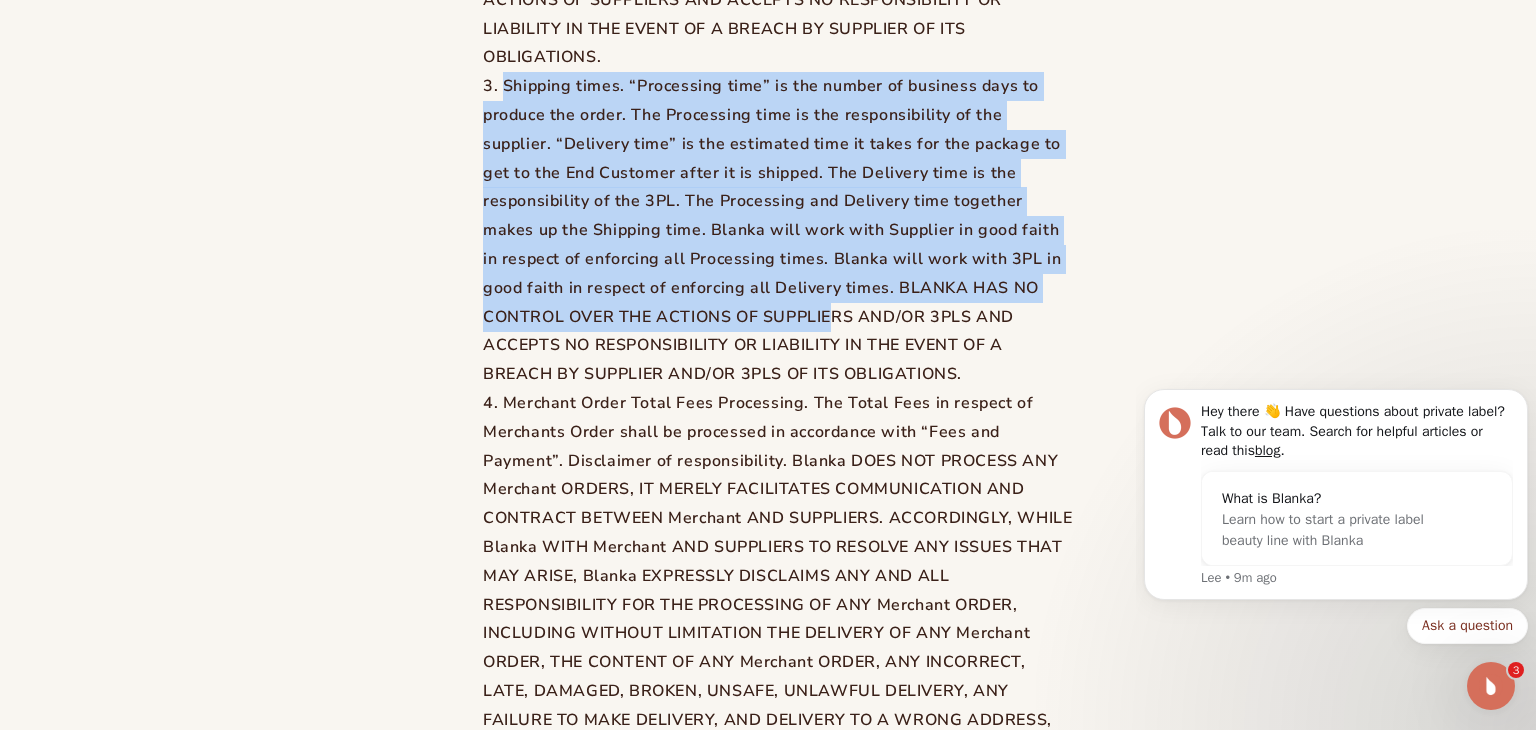 drag, startPoint x: 497, startPoint y: 180, endPoint x: 1067, endPoint y: 432, distance: 623.22064 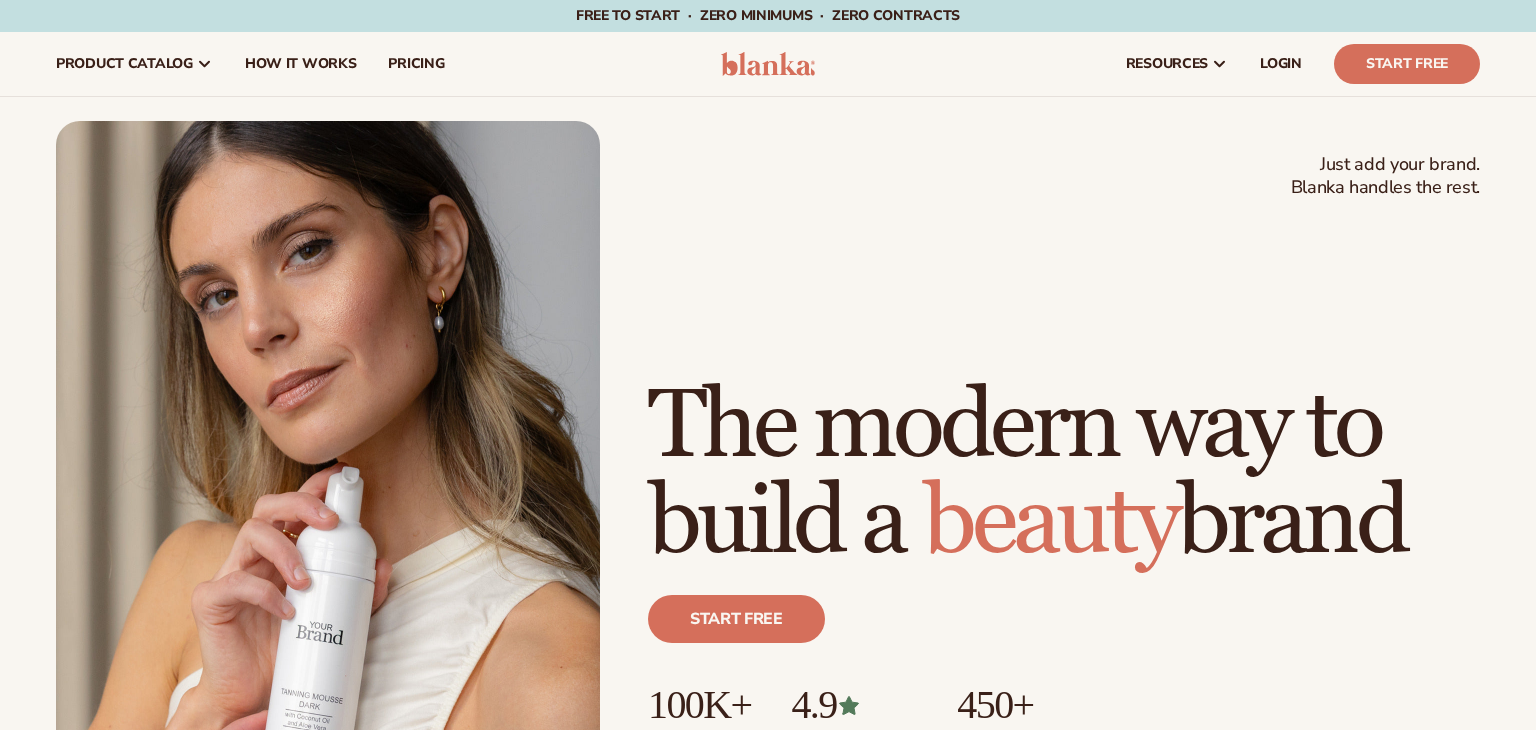 scroll, scrollTop: 0, scrollLeft: 0, axis: both 